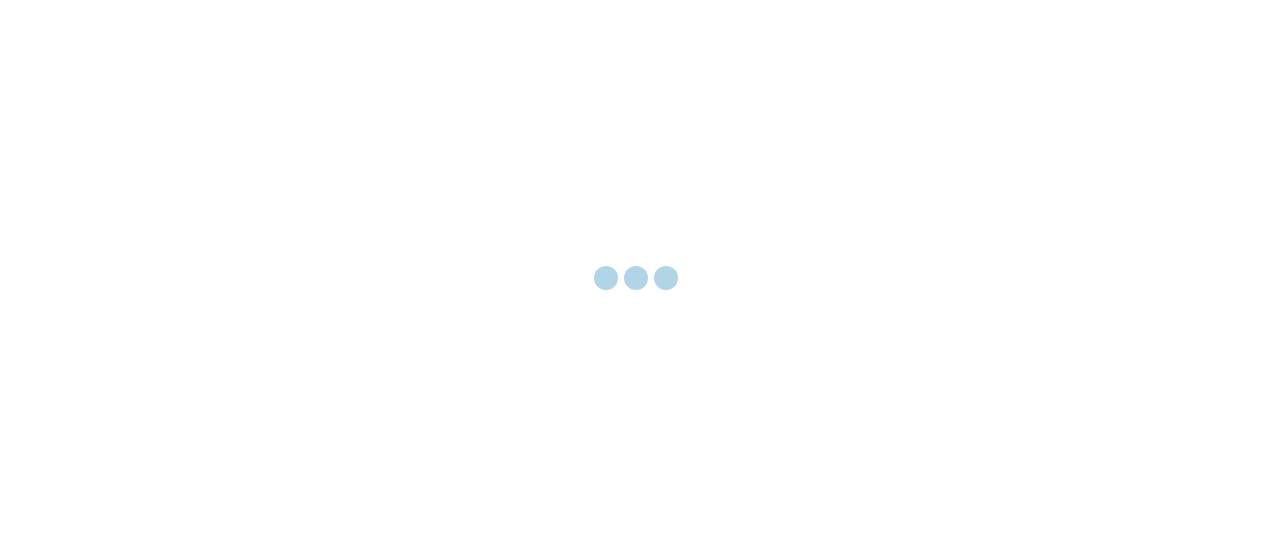 scroll, scrollTop: 0, scrollLeft: 0, axis: both 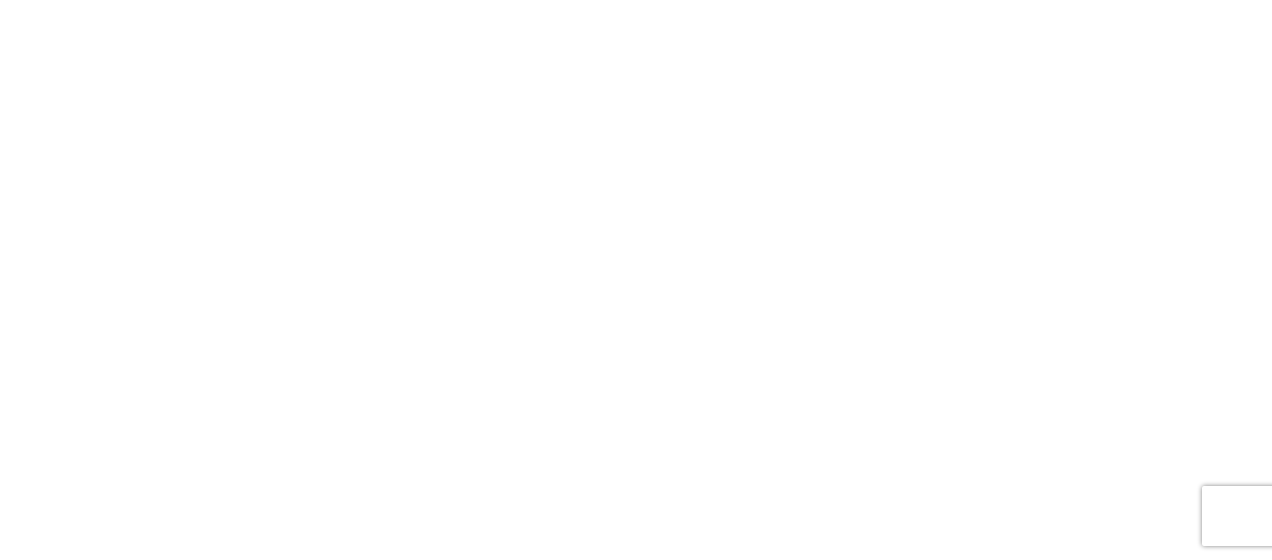 select on "FULL" 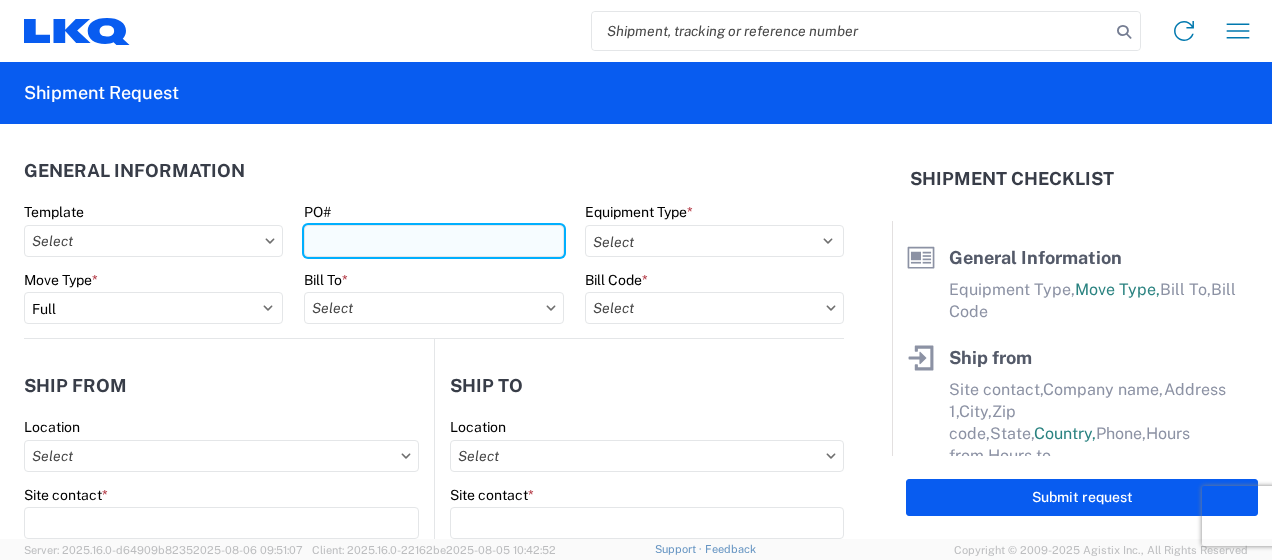 click on "PO#" at bounding box center [433, 241] 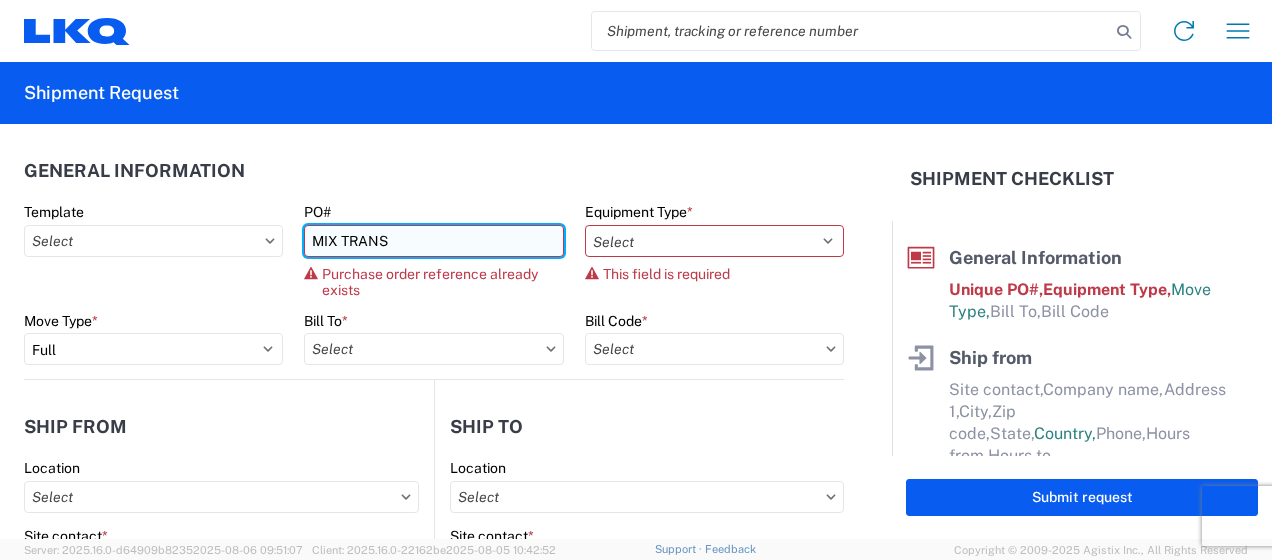 click on "MIX TRANS" at bounding box center [433, 241] 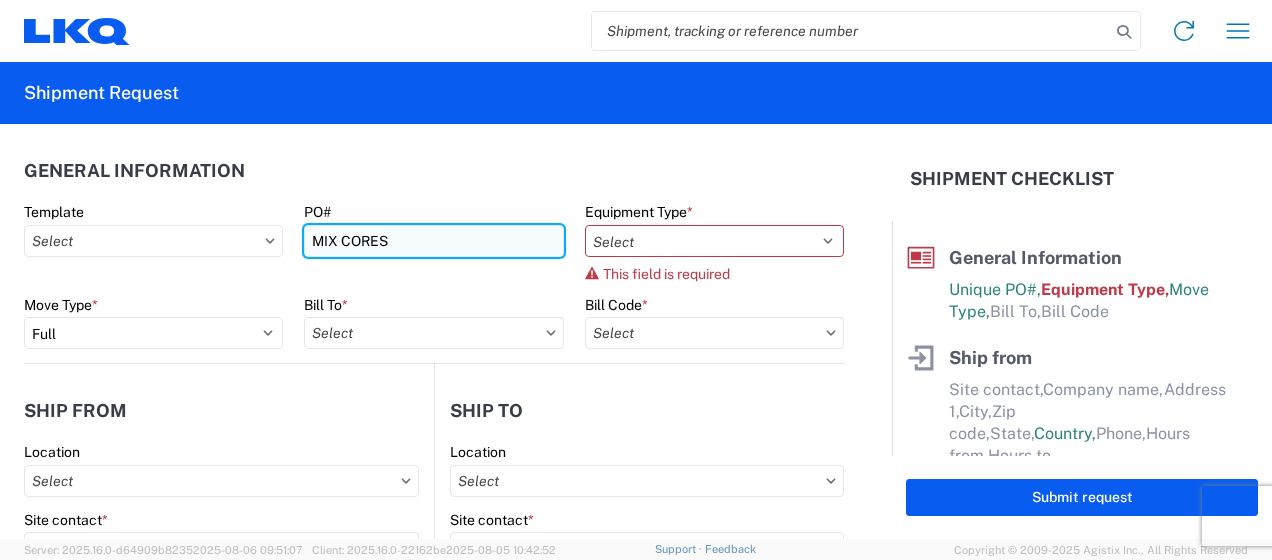 click on "MIX CORES" at bounding box center (433, 241) 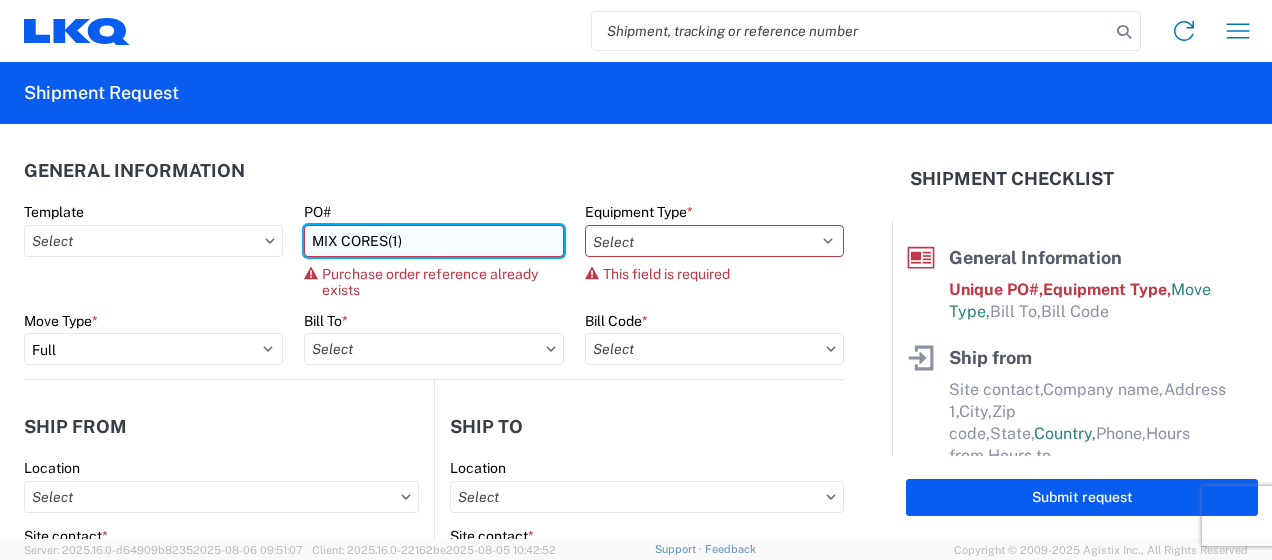 click on "MIX CORES(1)" at bounding box center (433, 241) 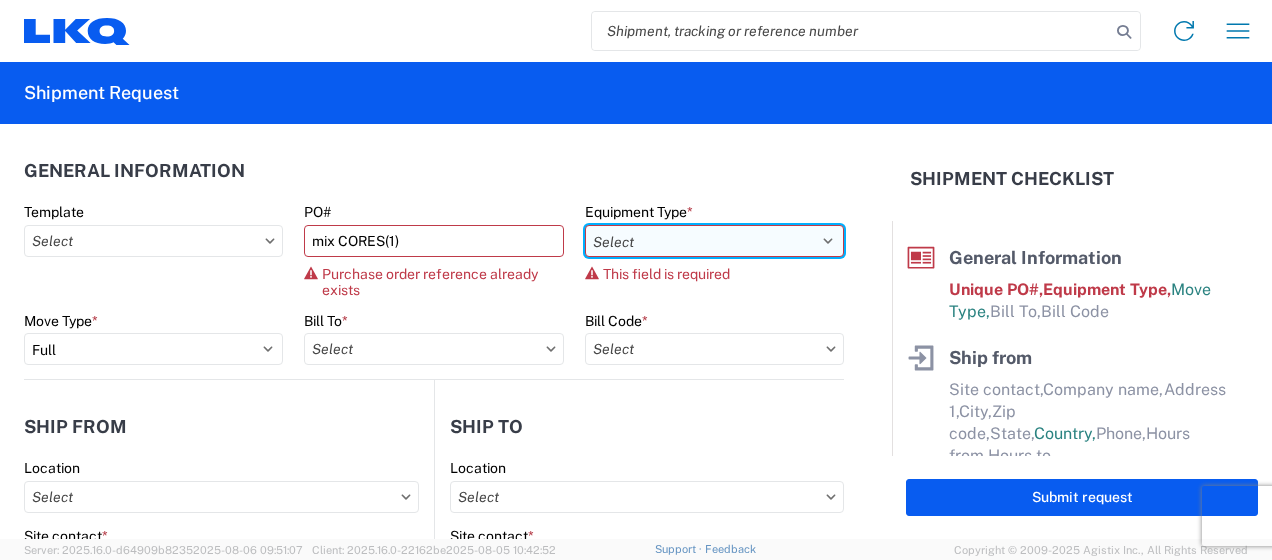 click on "Select 53’ Dry Van Flatbed Dropdeck (van) Lowboy (flatbed) Rail" at bounding box center [714, 241] 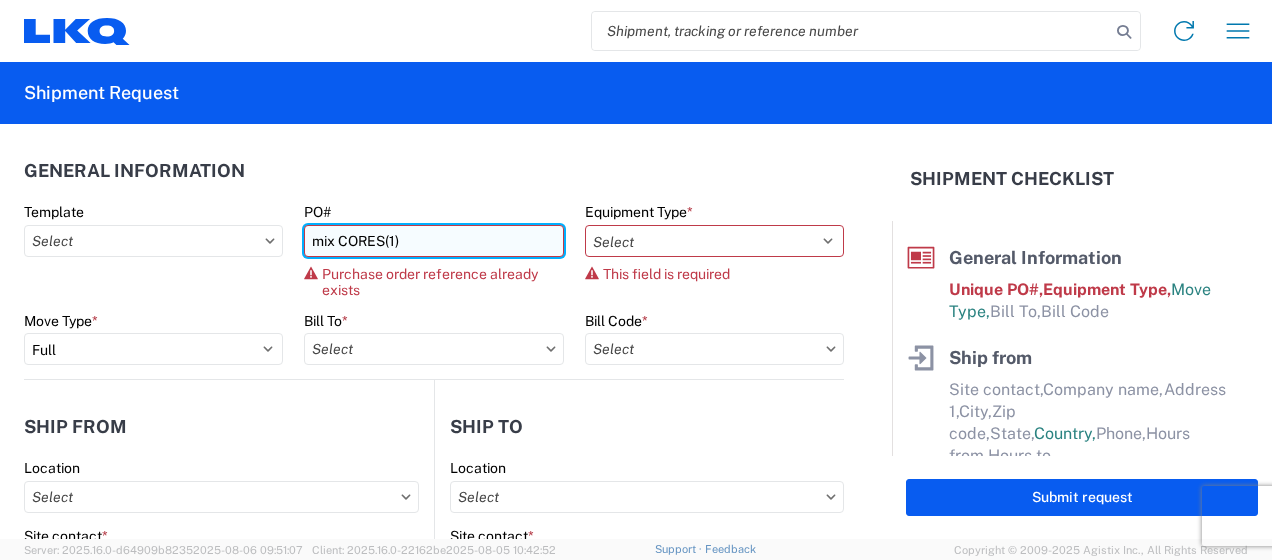 click on "mix CORES(1)" at bounding box center (433, 241) 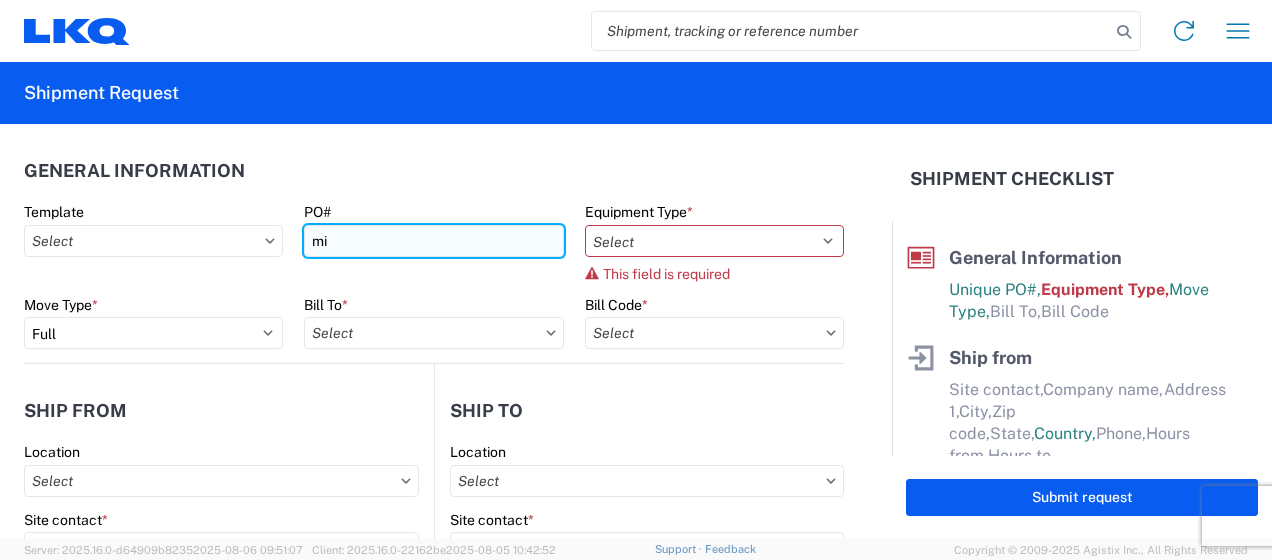 type on "m" 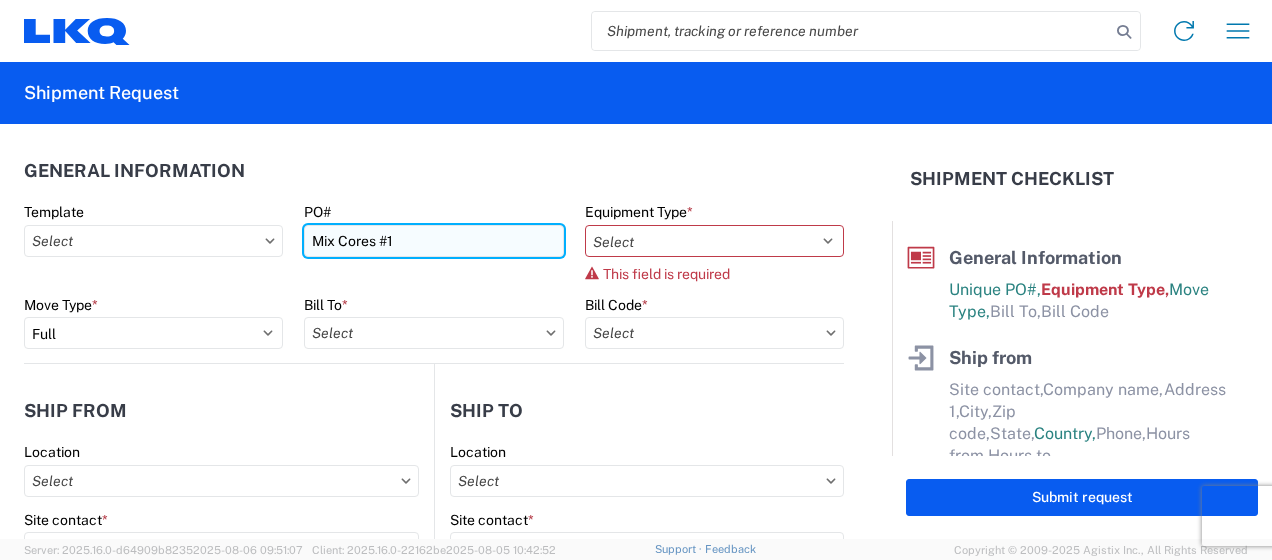 type on "Mix Cores #1" 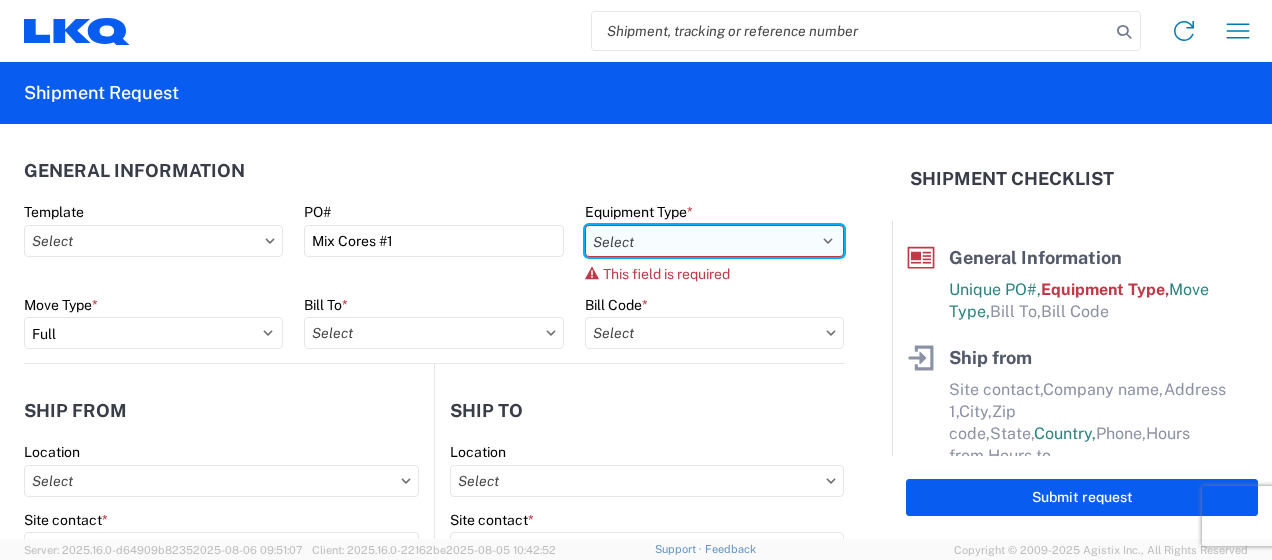 click on "Select 53’ Dry Van Flatbed Dropdeck (van) Lowboy (flatbed) Rail" at bounding box center [714, 241] 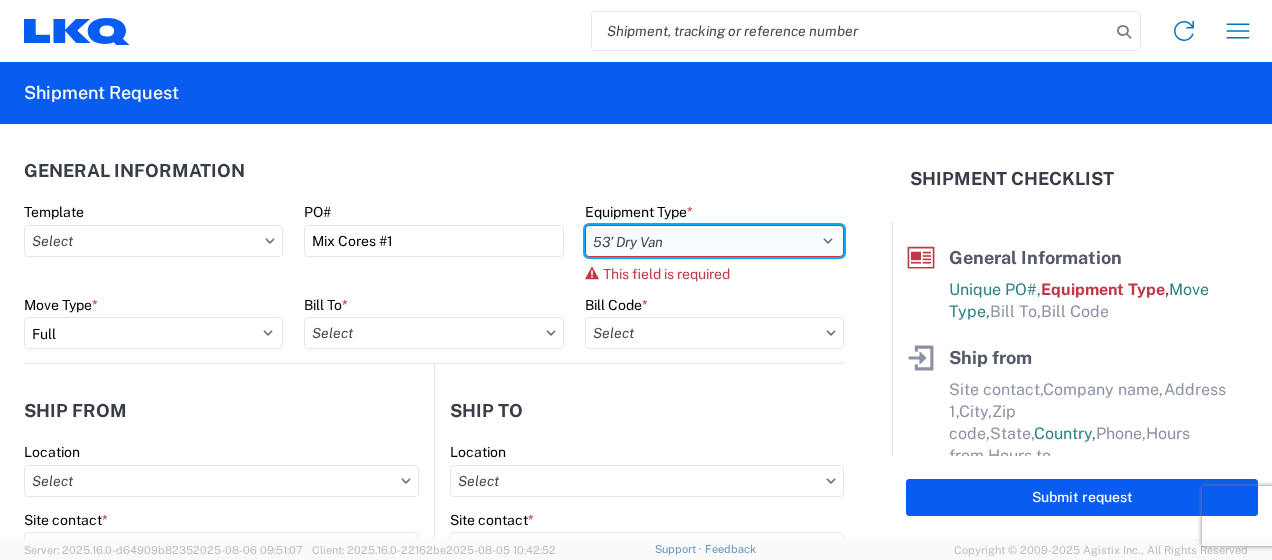 click on "Select 53’ Dry Van Flatbed Dropdeck (van) Lowboy (flatbed) Rail" at bounding box center (714, 241) 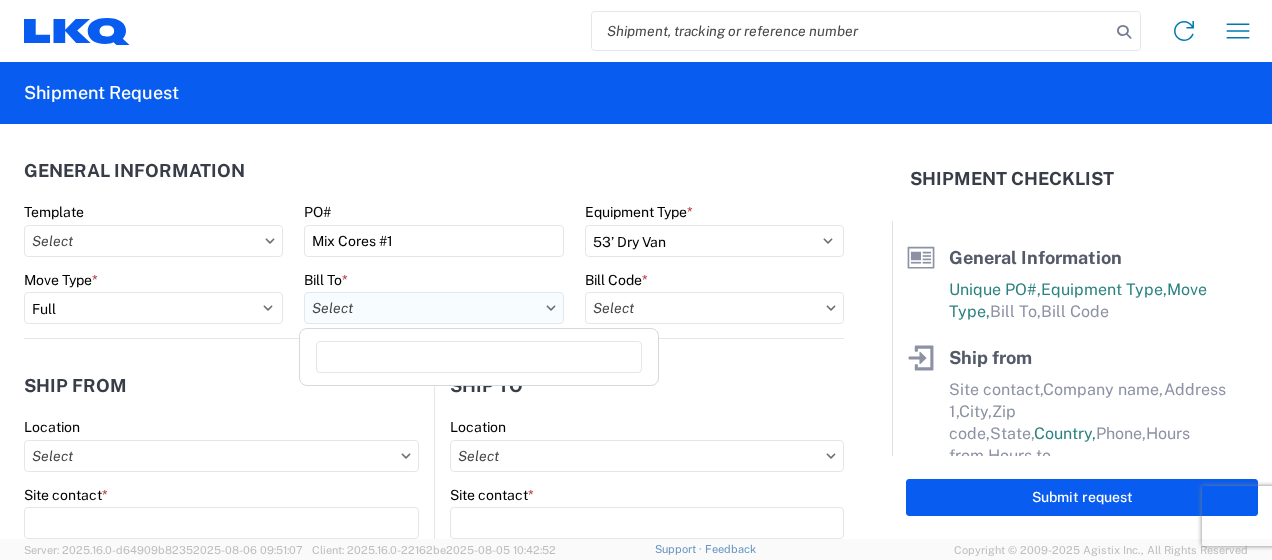 click on "Bill To  *" at bounding box center [433, 308] 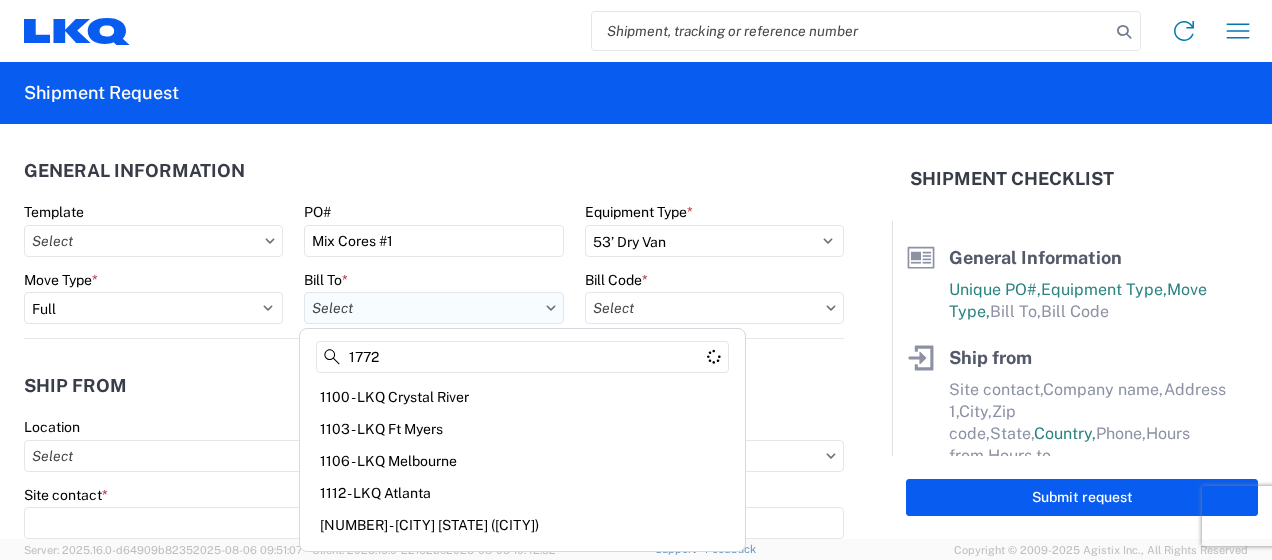type on "1772" 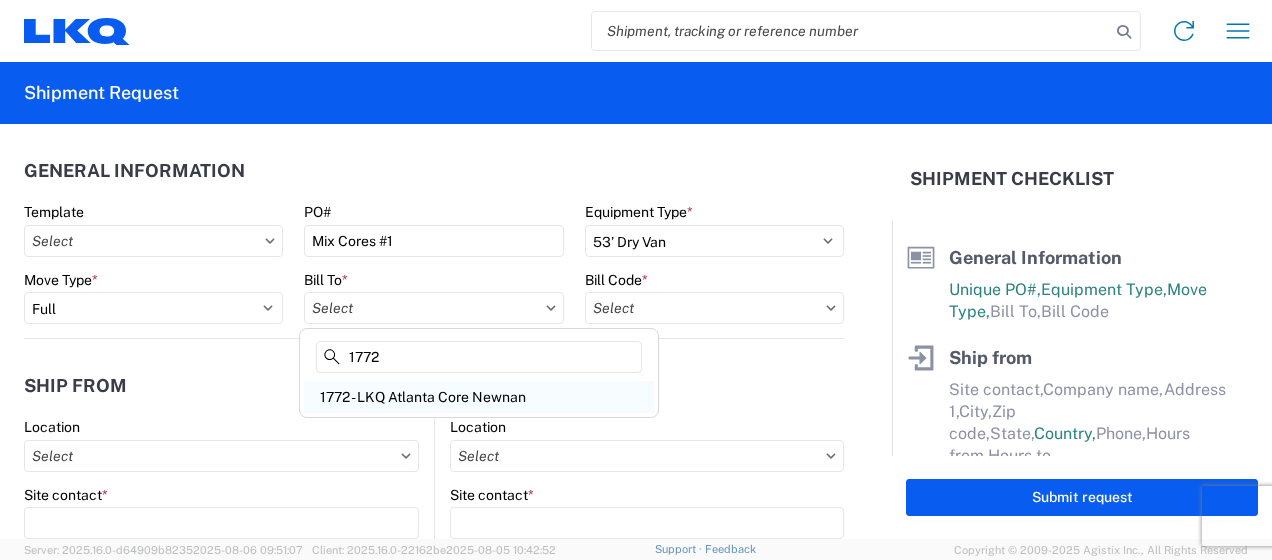 click on "1772 - LKQ Atlanta Core Newnan" 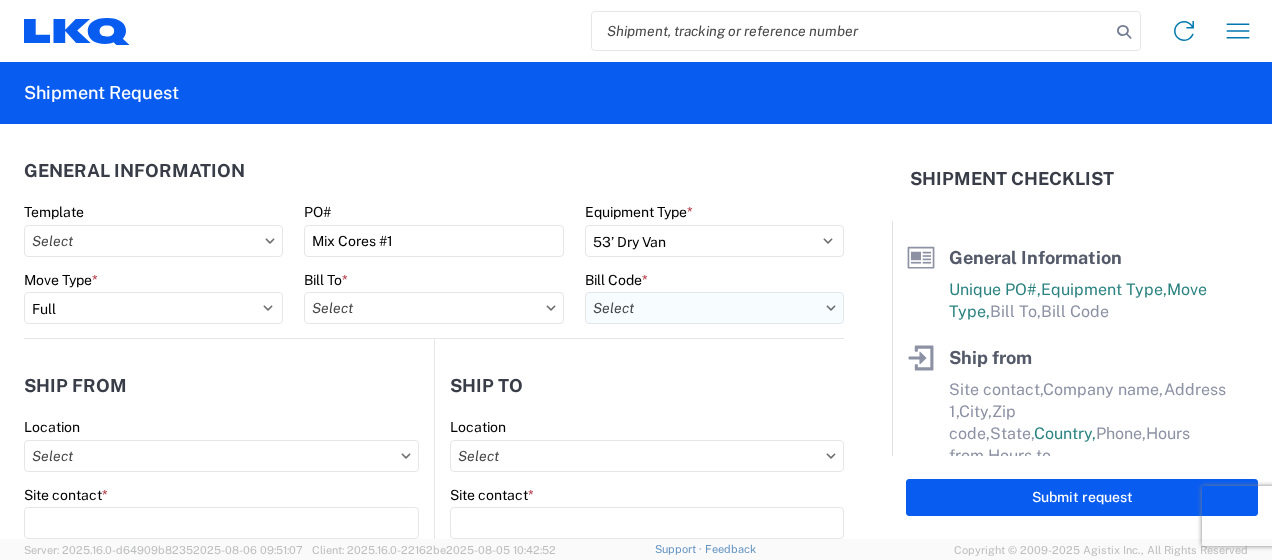 type on "1772 - LKQ Atlanta Core Newnan" 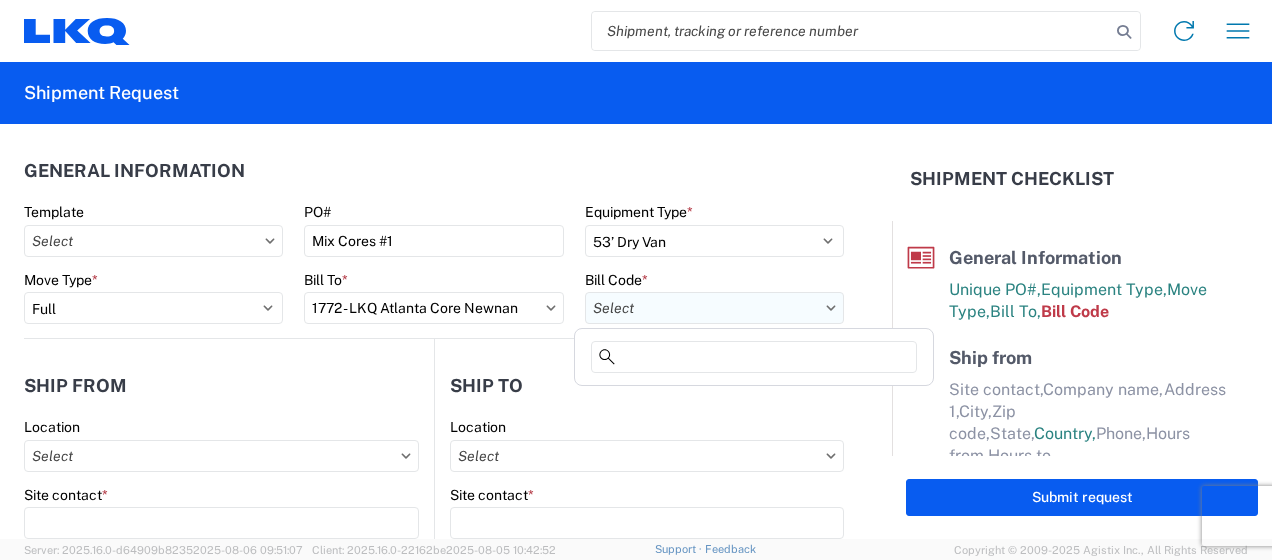 click on "Bill Code  *" at bounding box center (714, 308) 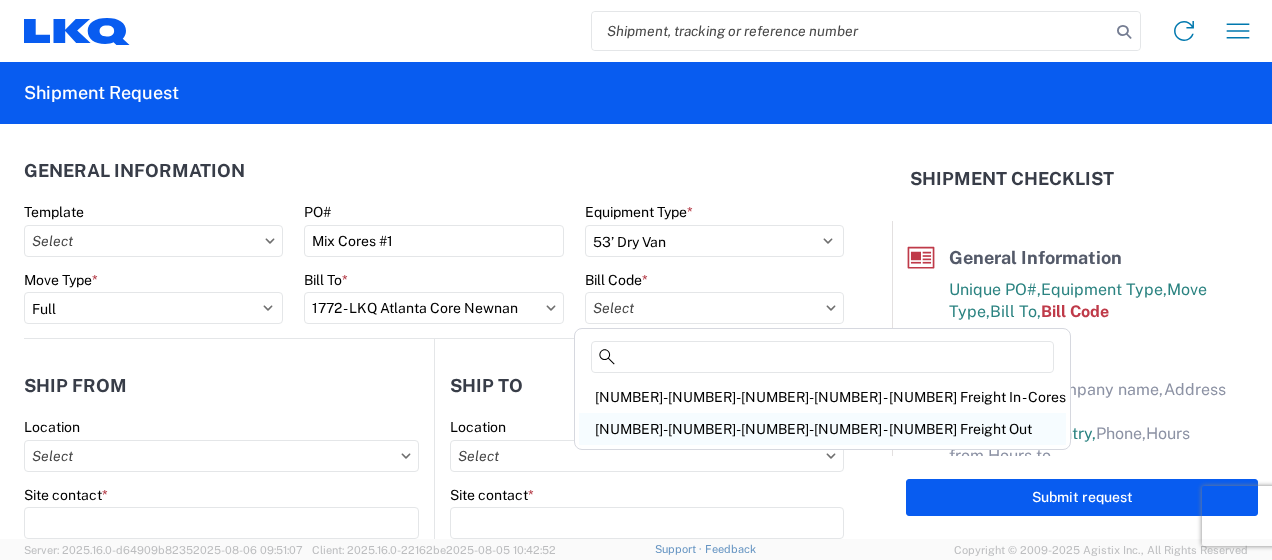 click on "[NUMBER]-[NUMBER]-[NUMBER]-[NUMBER] - [NUMBER] Freight Out" 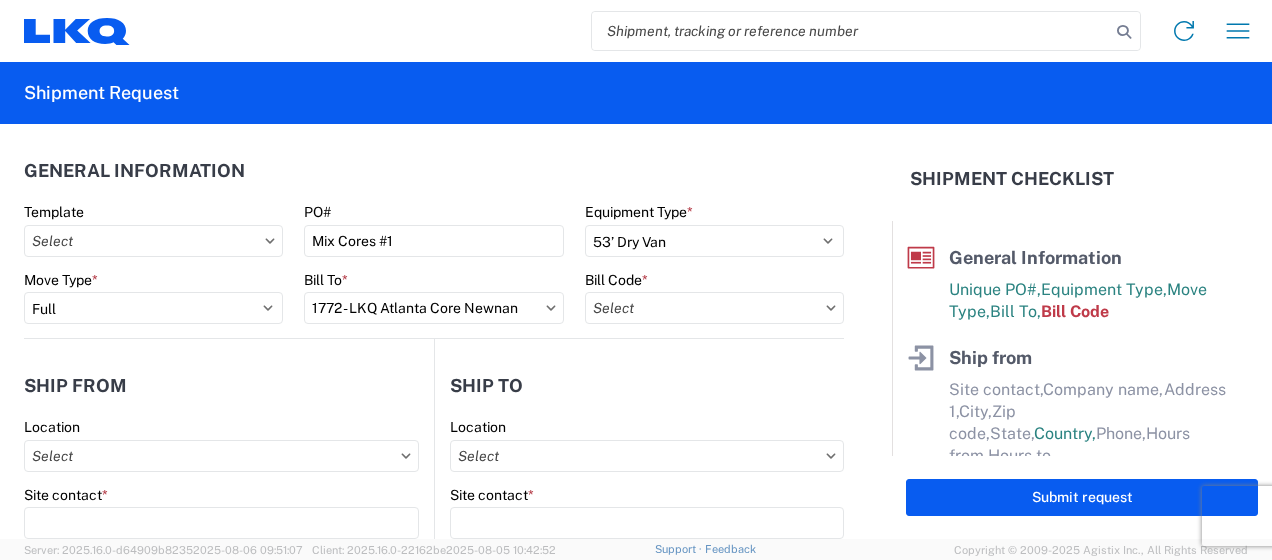 type on "[NUMBER]-[NUMBER]-[NUMBER]-[NUMBER] - [NUMBER] Freight Out" 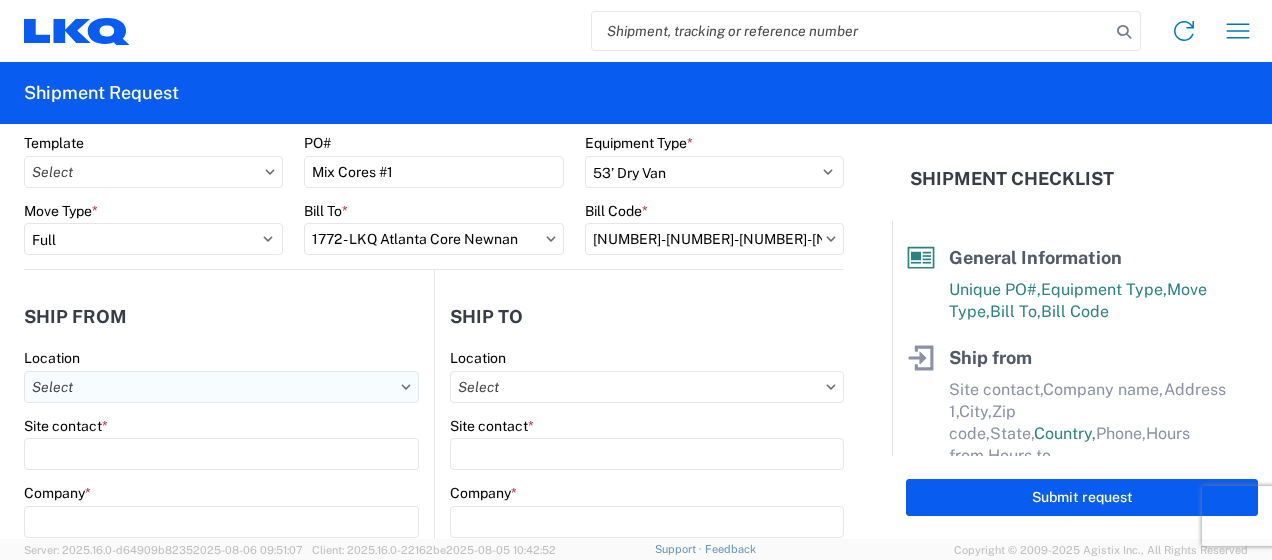 scroll, scrollTop: 100, scrollLeft: 0, axis: vertical 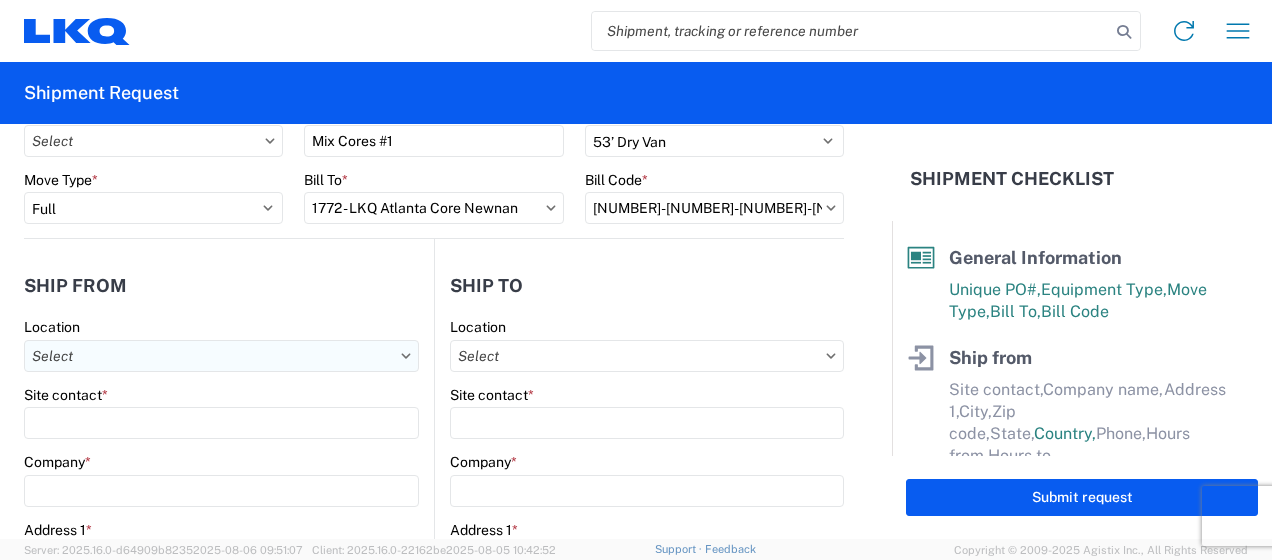 click on "Location" at bounding box center [221, 356] 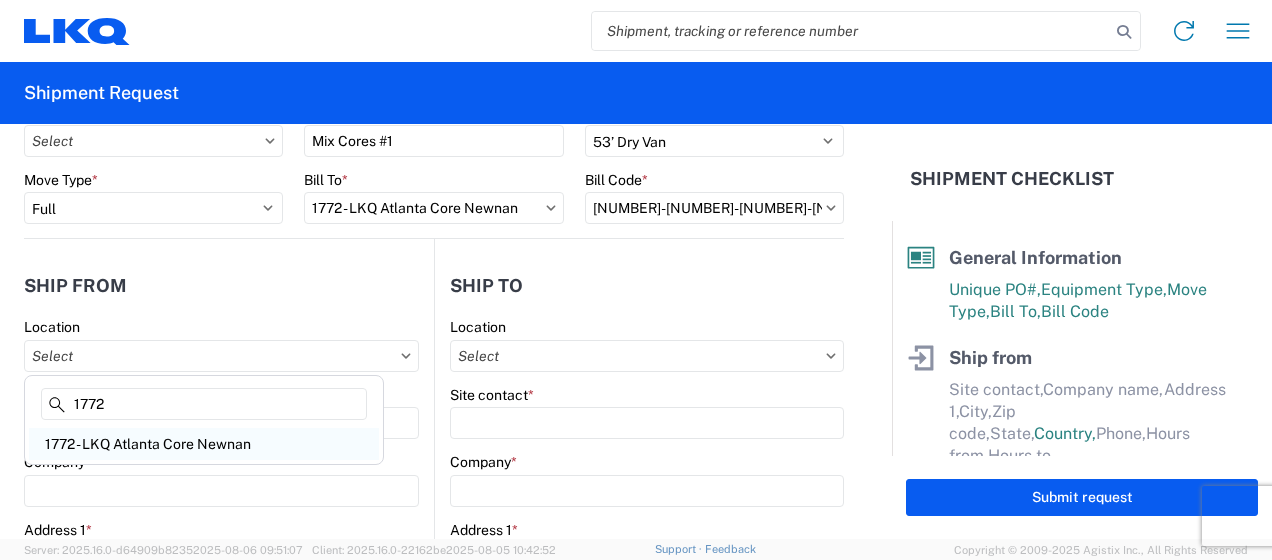 type on "1772" 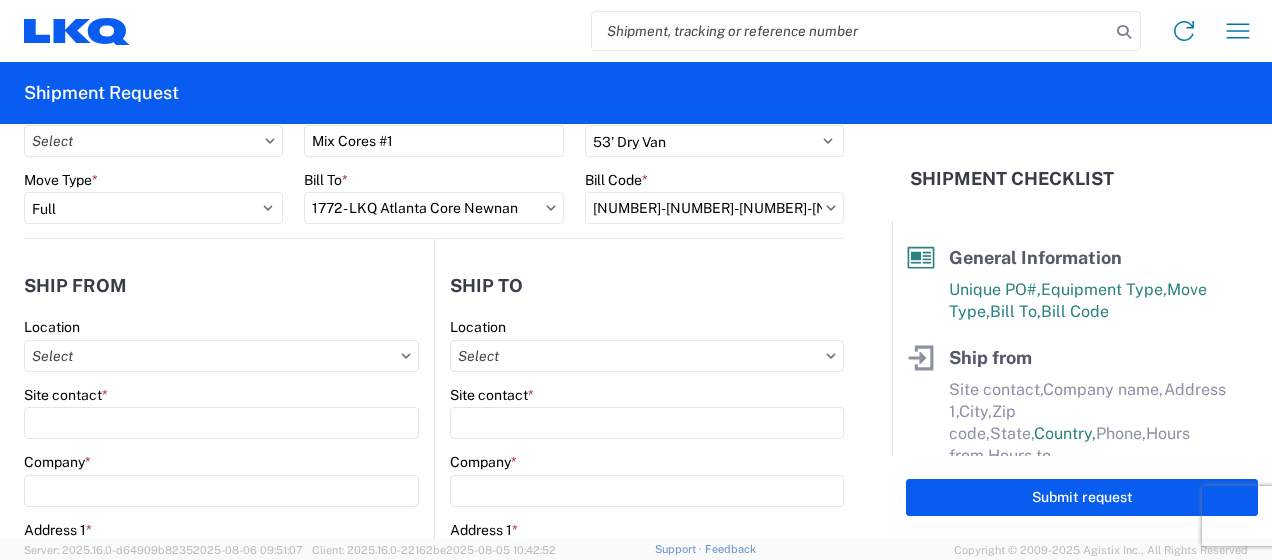 type on "1772 - LKQ Atlanta Core Newnan" 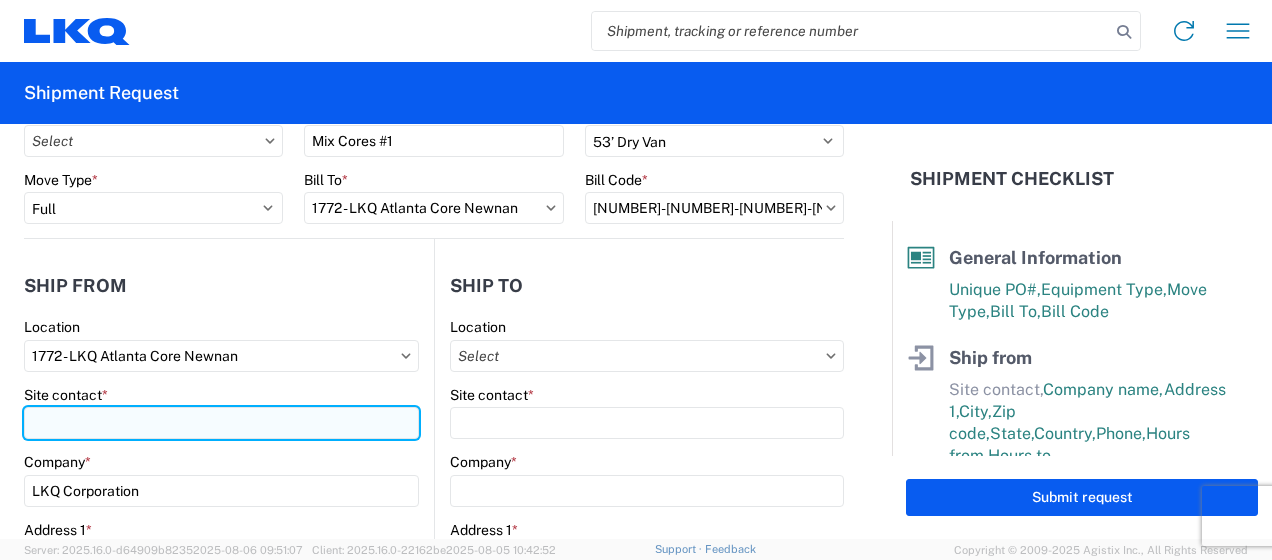 click on "Site contact  *" at bounding box center (221, 423) 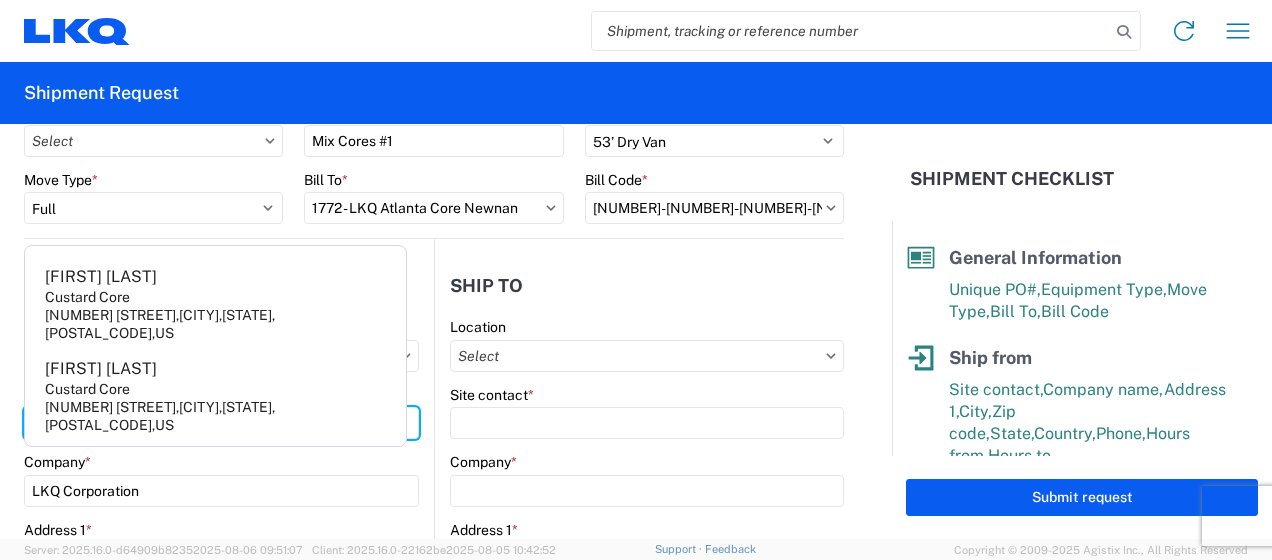 type on "STAR" 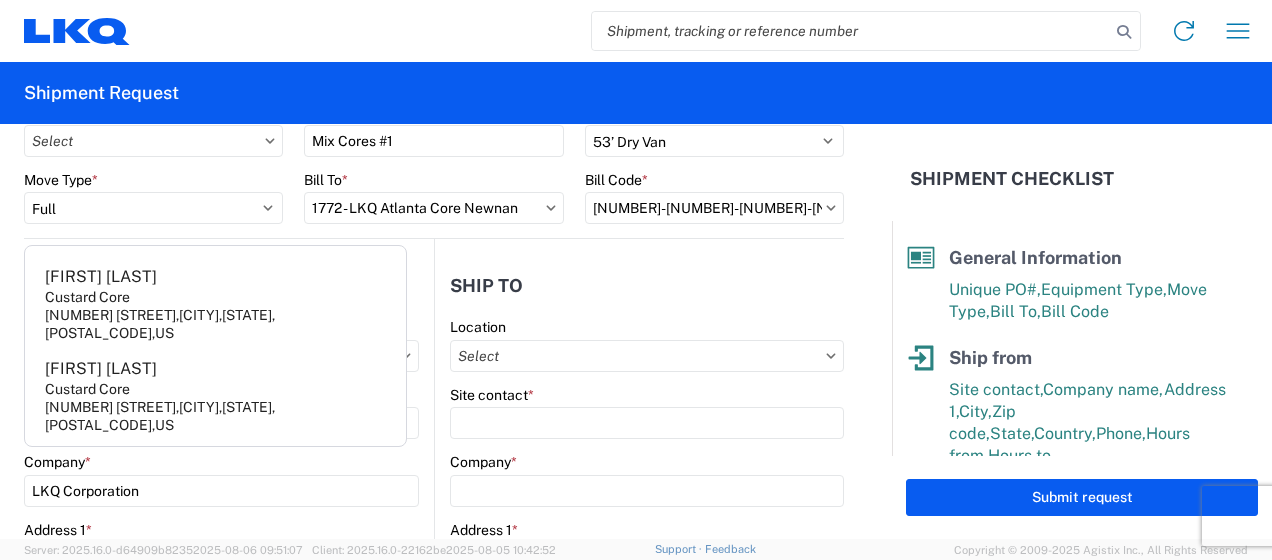 click on "Ship to" 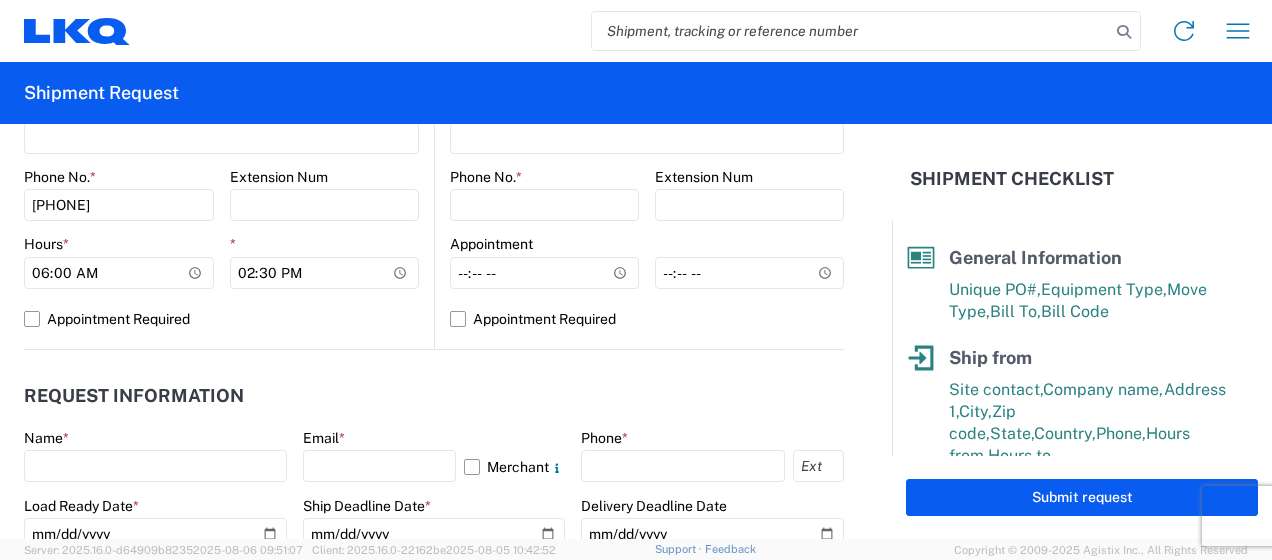 scroll, scrollTop: 900, scrollLeft: 0, axis: vertical 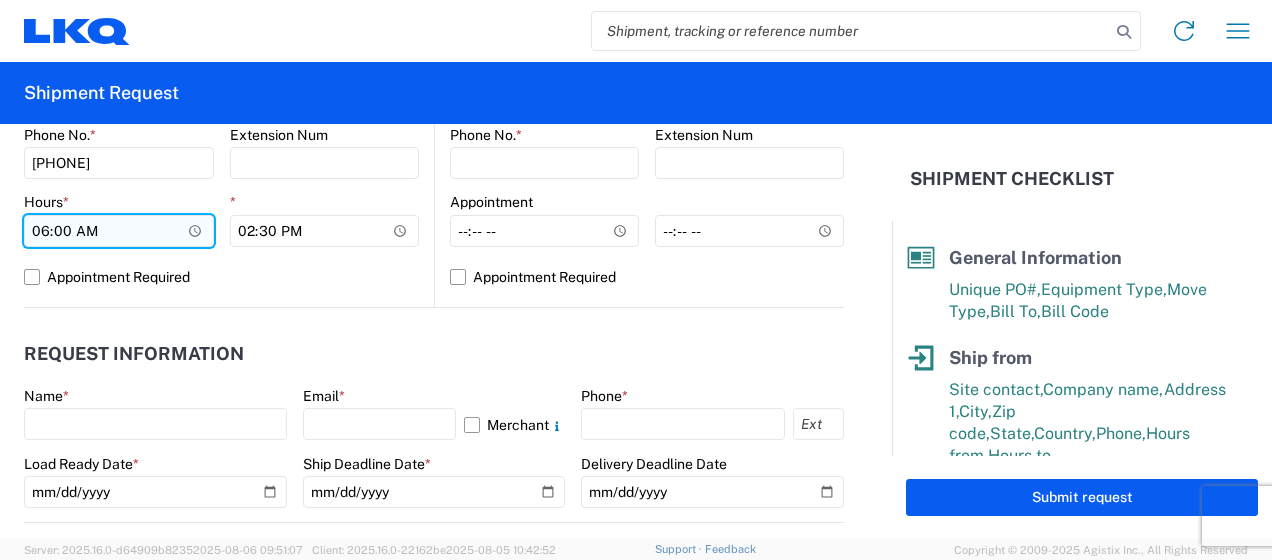 click on "06:00" at bounding box center (119, 231) 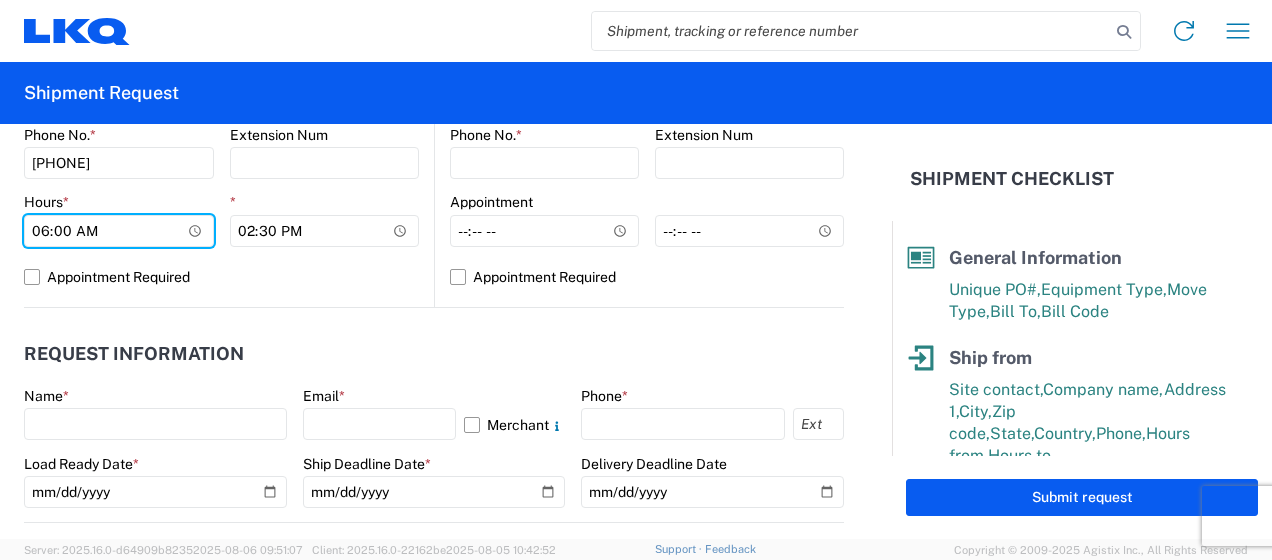 type on "07:00" 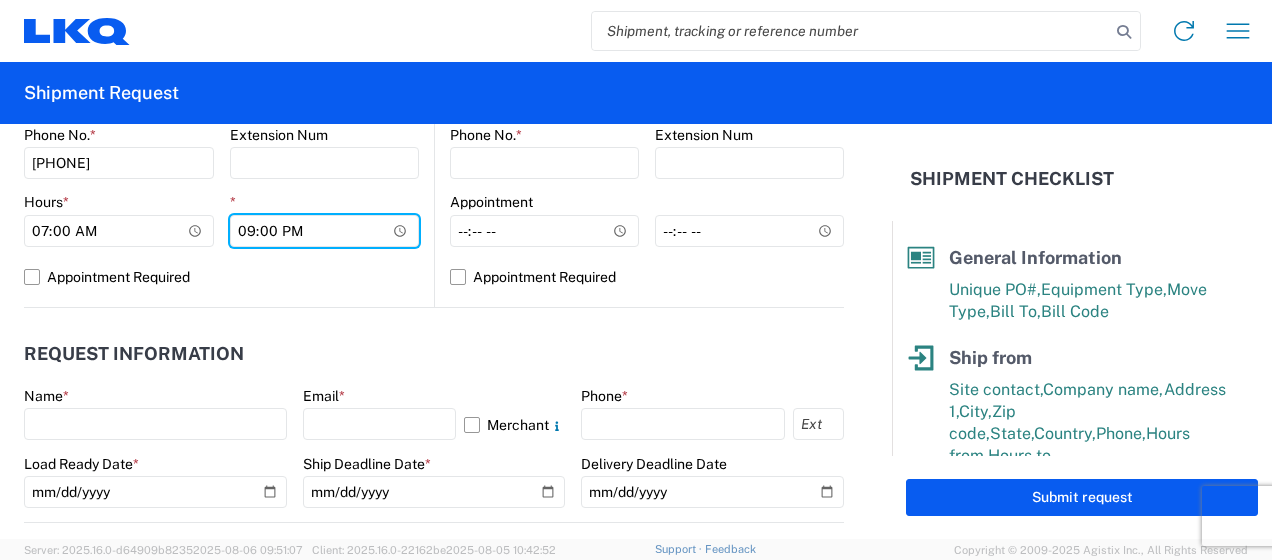type on "09:00" 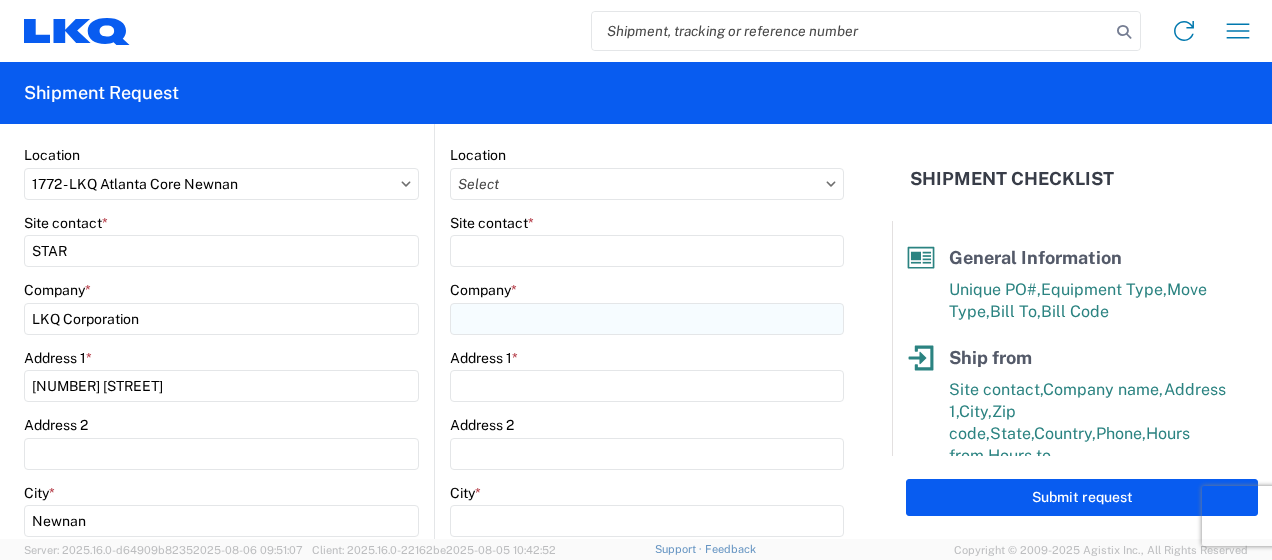 scroll, scrollTop: 300, scrollLeft: 0, axis: vertical 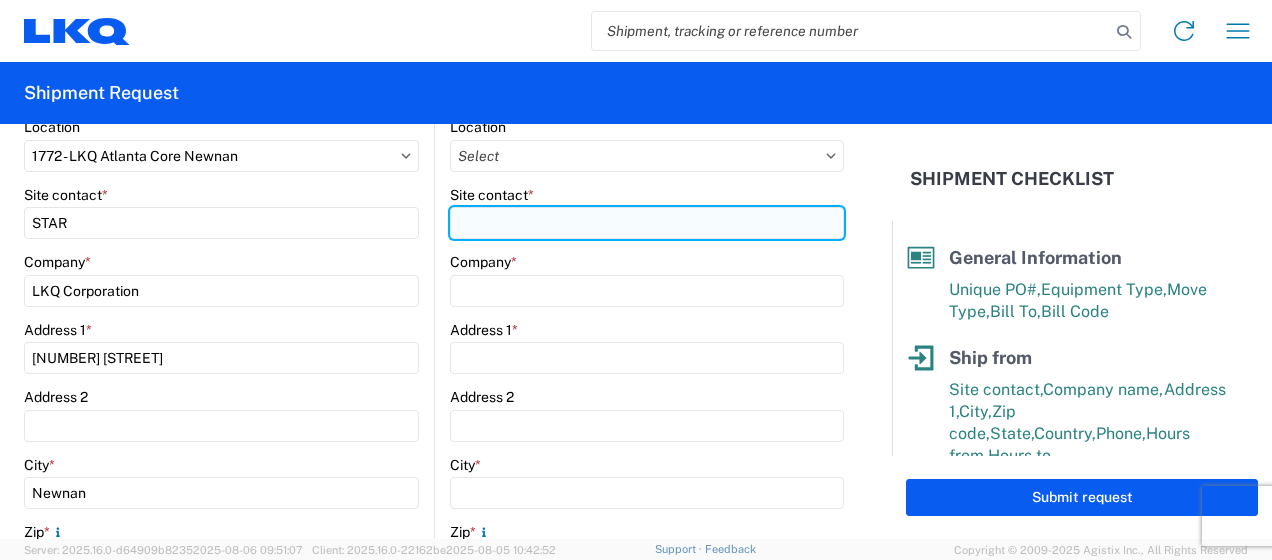 click on "Site contact  *" at bounding box center (647, 223) 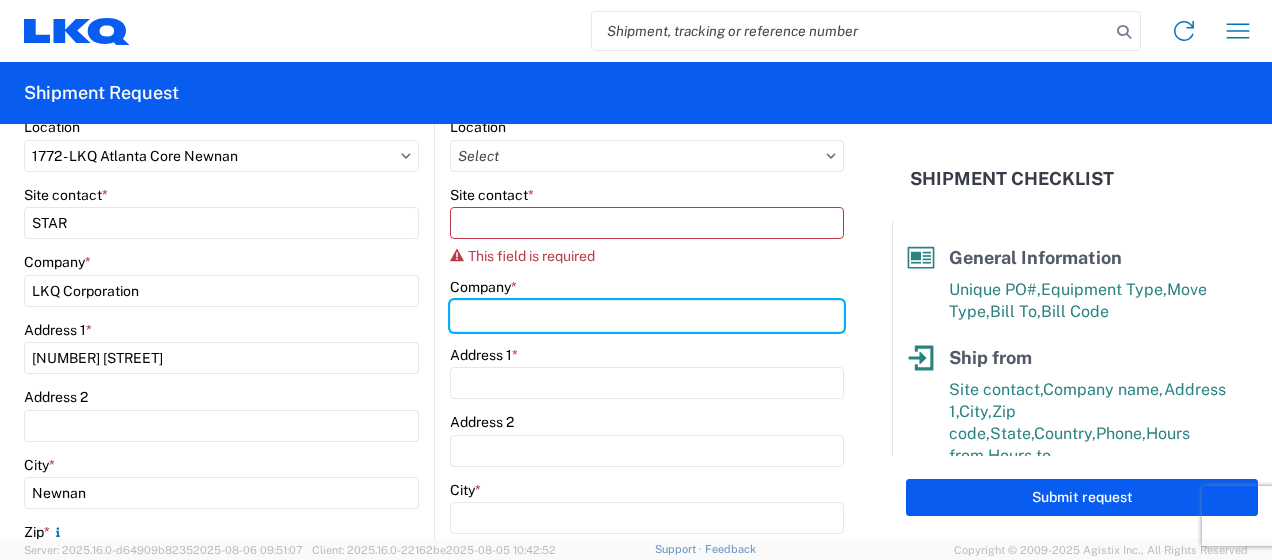 click on "Company  *" 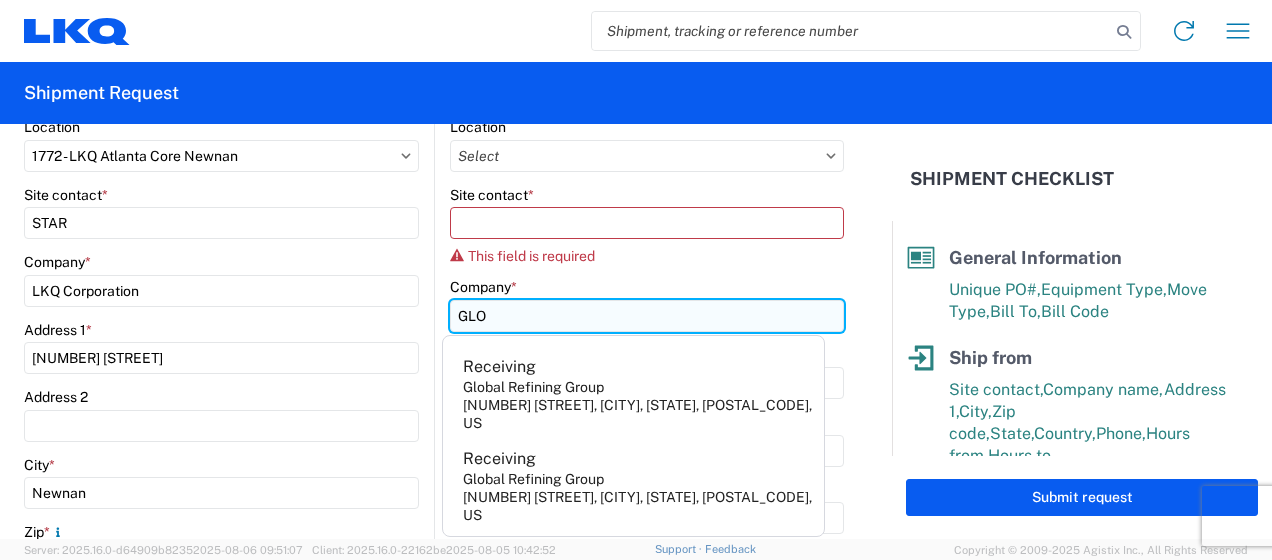 type on "GLOBAL TRANSMISSIONS" 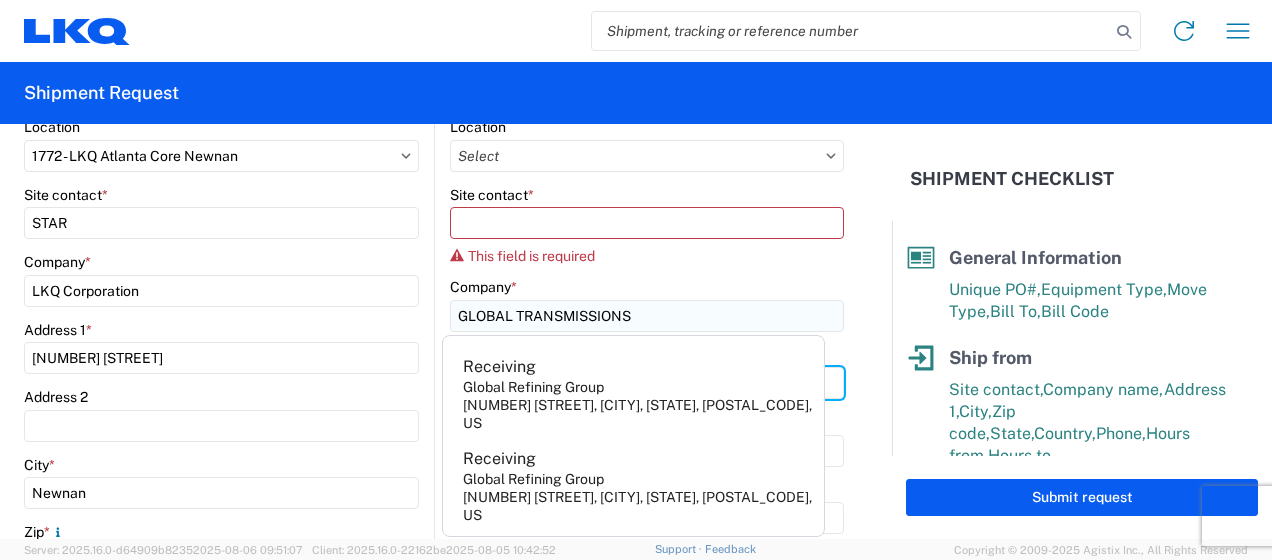 type on "[NUMBER] [STREET]" 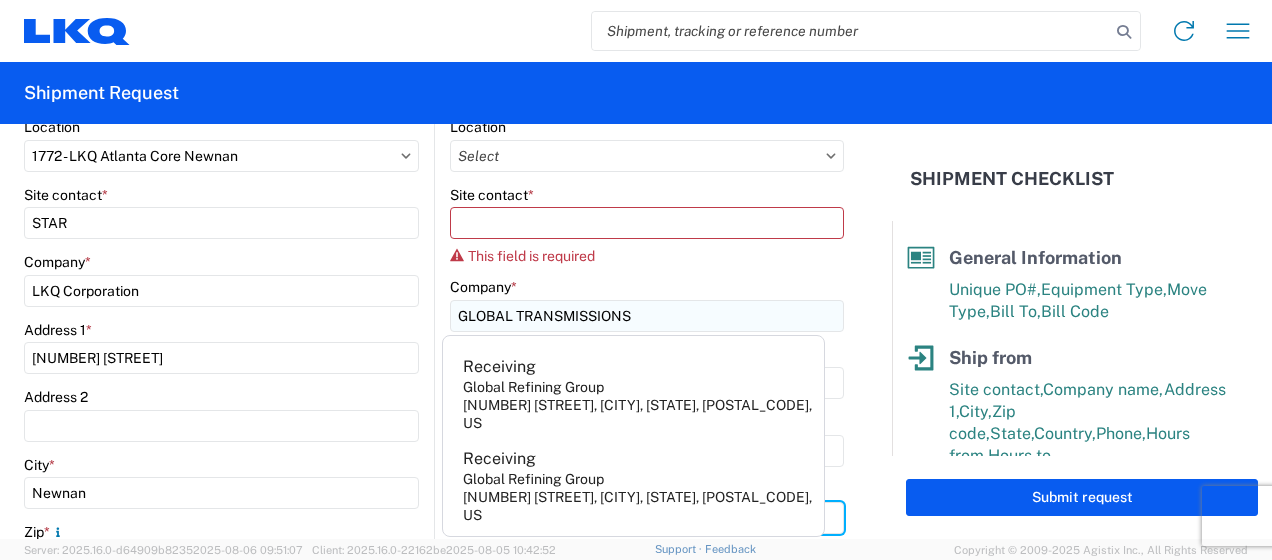 type on "[CITY]" 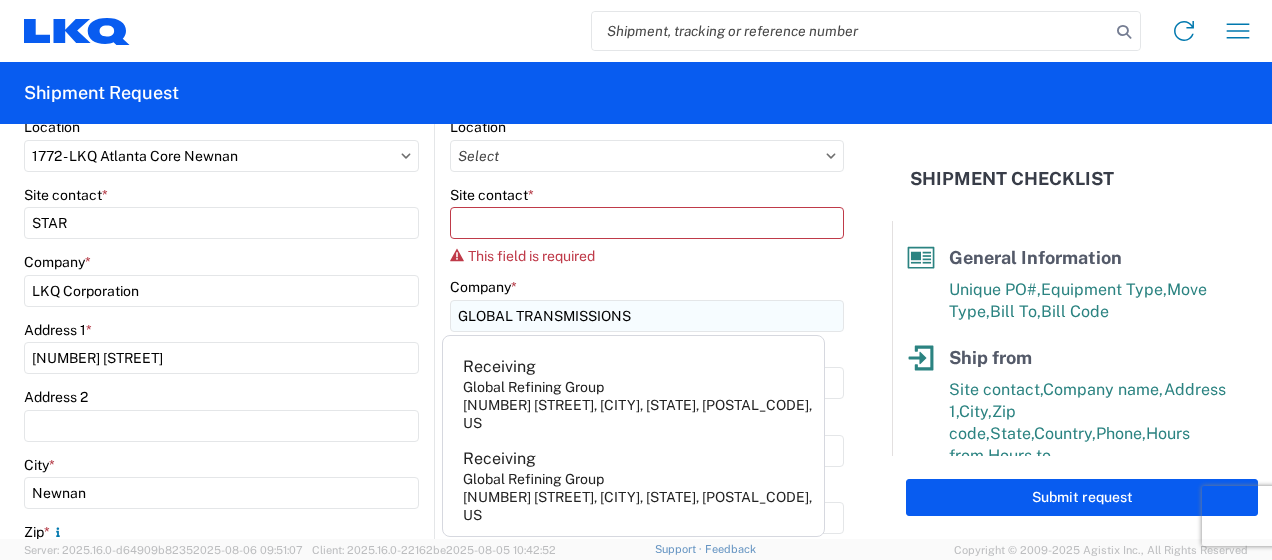 type on "63501" 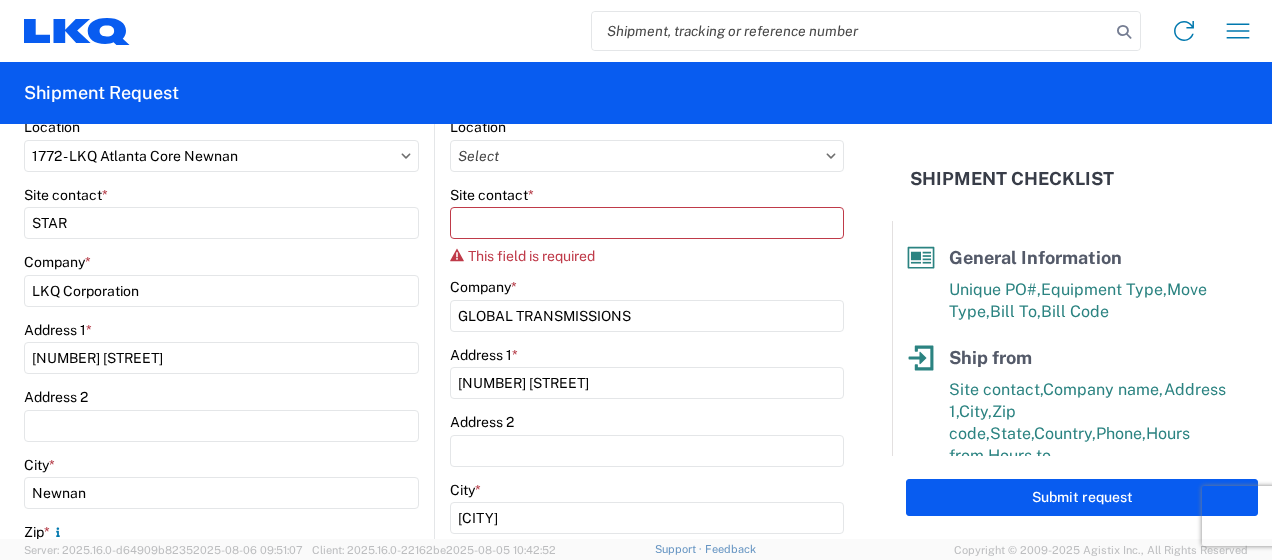 click on "Site contact  *" 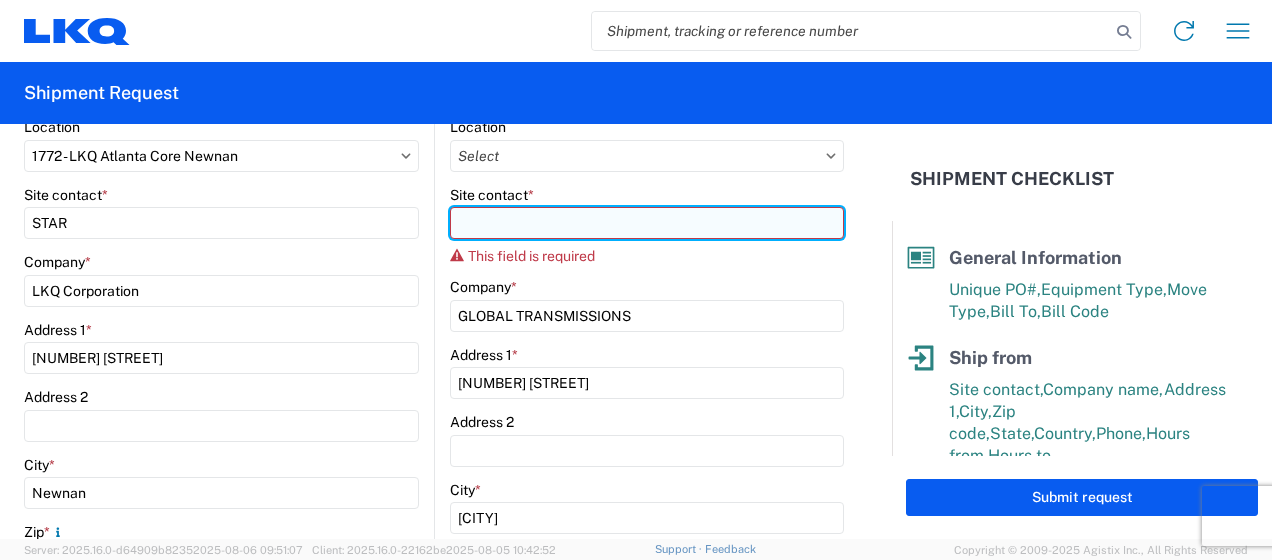 click on "Site contact  *" at bounding box center (647, 223) 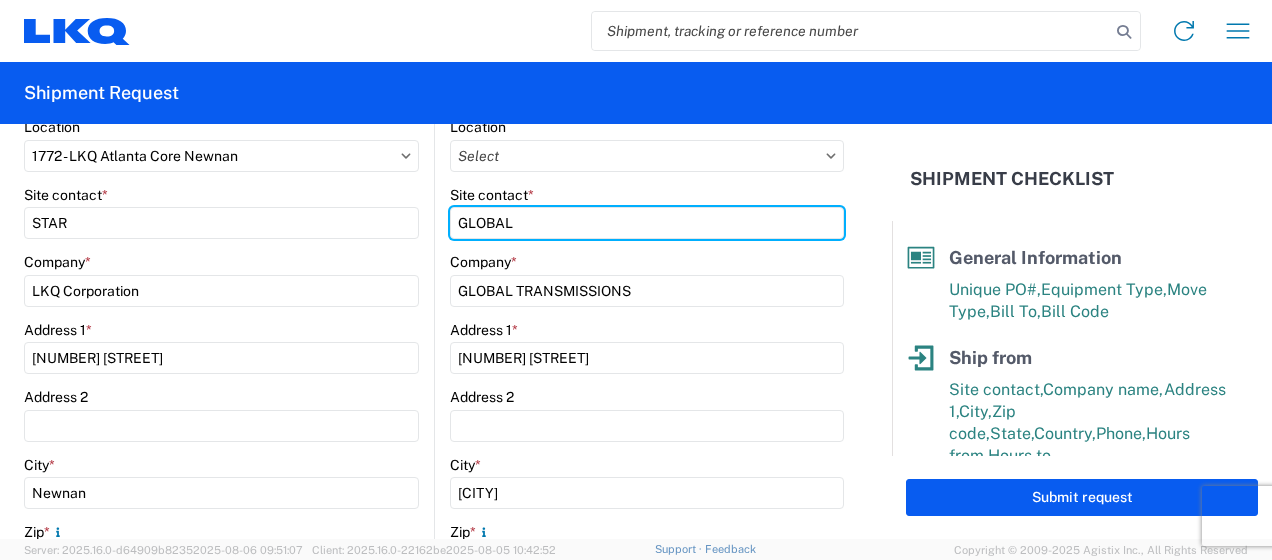 type on "GLOBAL" 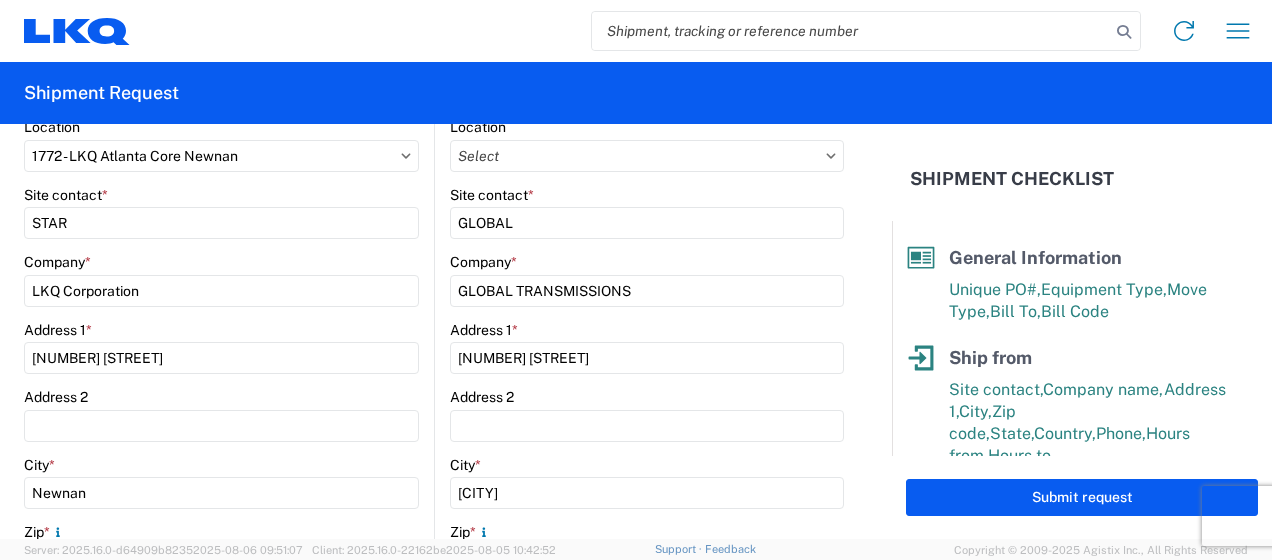click on "[NUMBER] - LKQ Atlanta Core [CITY]  Bill Code  * [NUMBER] - [NUMBER]-[NUMBER]-[NUMBER] - [NUMBER] Freight Out  Ship from  [NUMBER]  Location  [NUMBER] - LKQ Atlanta Core [CITY]  Site contact  * STAR  Company  * LKQ Corporation  Address 1  * [NUMBER] [STREET]  Address 2   City  * [CITY]  Zip  *
[POSTAL_CODE]  State  * Select Alabama Alaska Arizona Arkansas Armed Forces Americas Armed Forces Europe Armed Forces Pacific California Colorado Connecticut Delaware District of Columbia Florida Georgia Hawaii Idaho Illinois Indiana Iowa Kansas Kentucky Louisiana Maine Maryland Massachusetts Michigan Minnesota Mississippi Missouri Montana Nebraska Nevada New Hampshire New Jersey New Mexico New York North Carolina North Dakota Ohio Oklahoma Oregon Palau Pennsylvania Puerto Rico Rhode Island South Carolina South Dakota Tennessee Texas Utah Vermont Virginia Washington Wisconsin *" 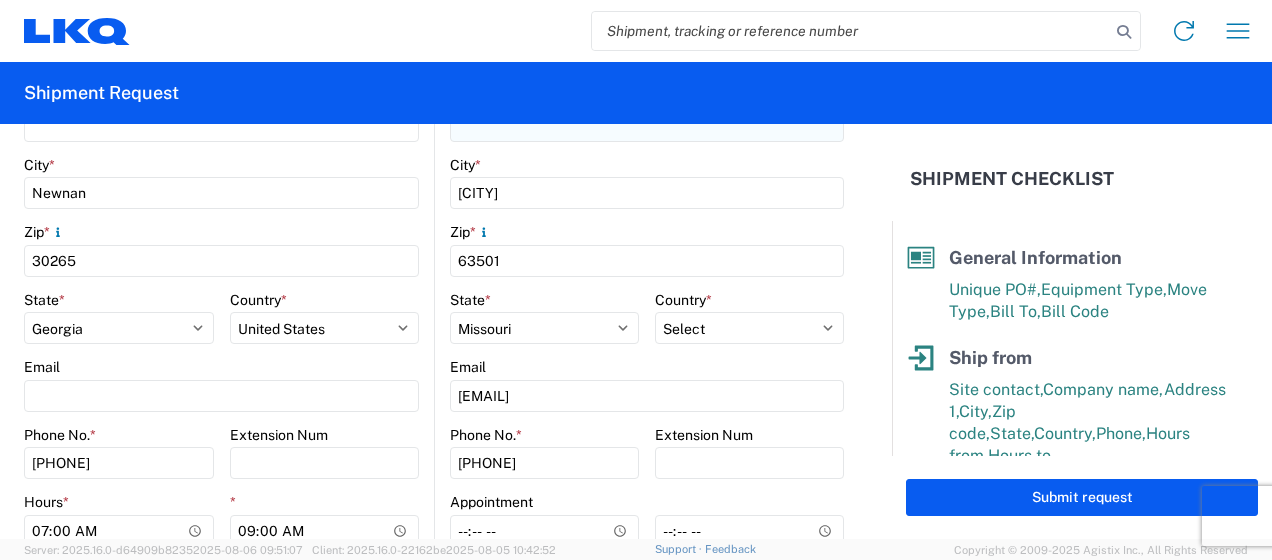 scroll, scrollTop: 700, scrollLeft: 0, axis: vertical 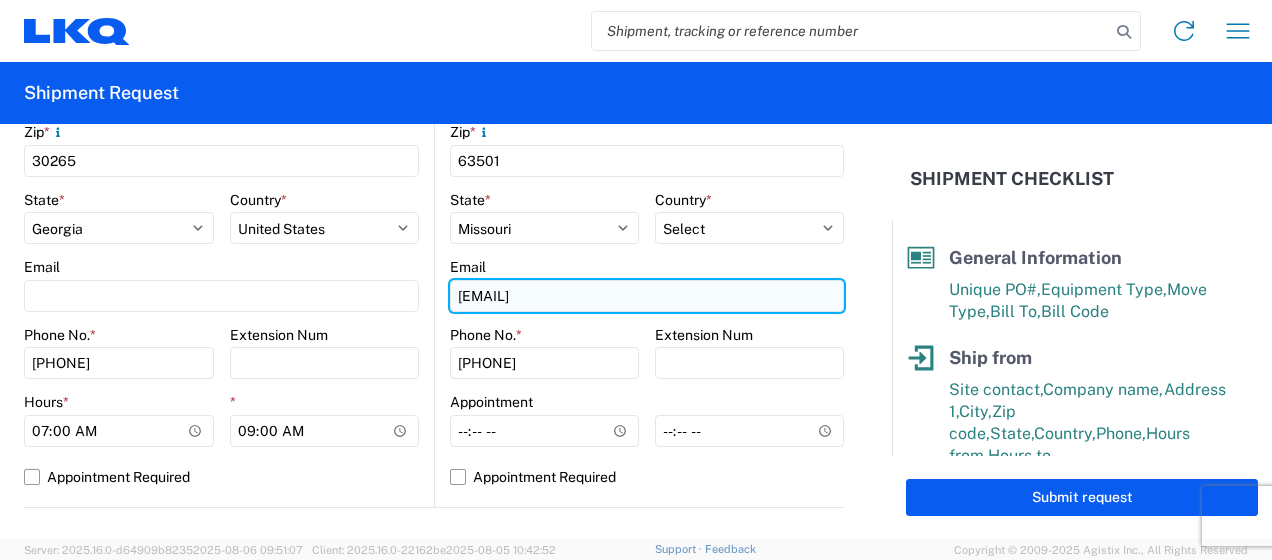 click on "[EMAIL]" at bounding box center [647, 296] 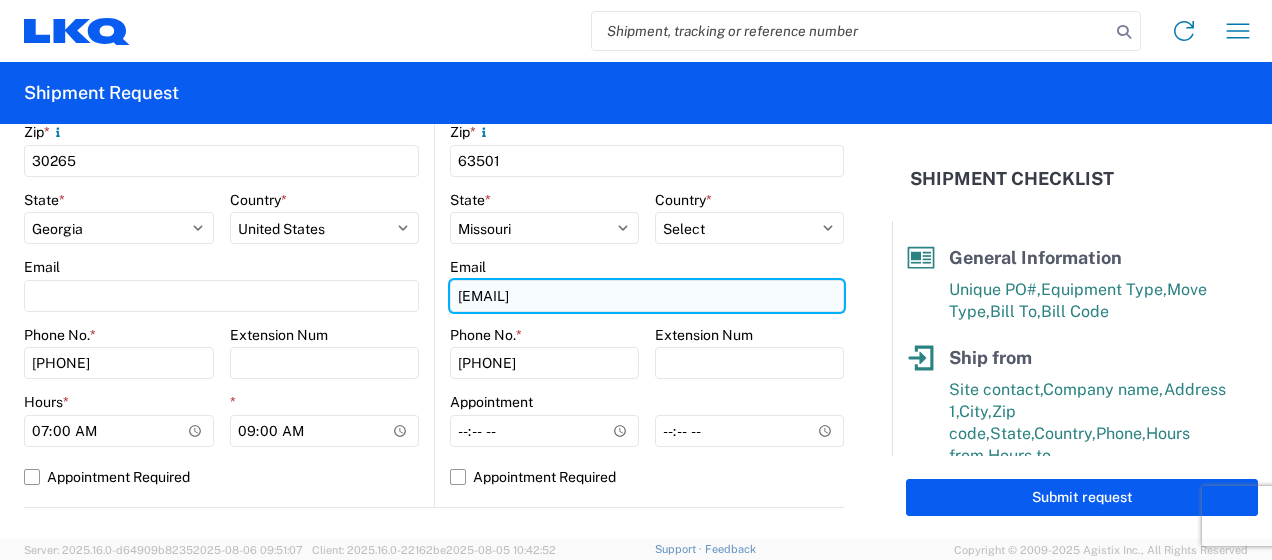 type on "a" 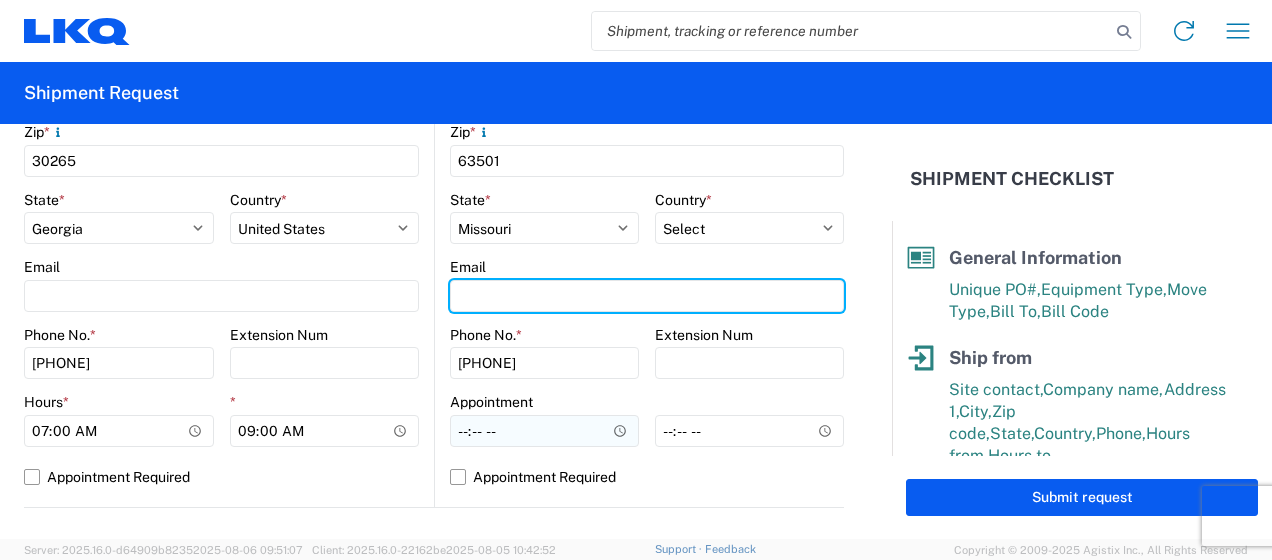 type 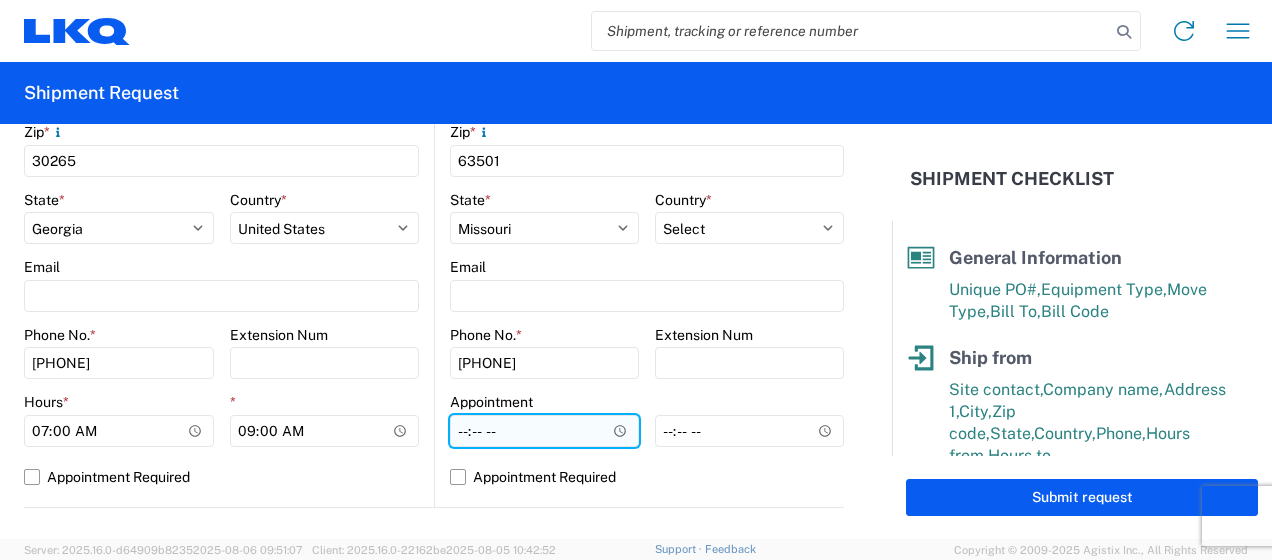 click on "Hours  *" at bounding box center (544, 431) 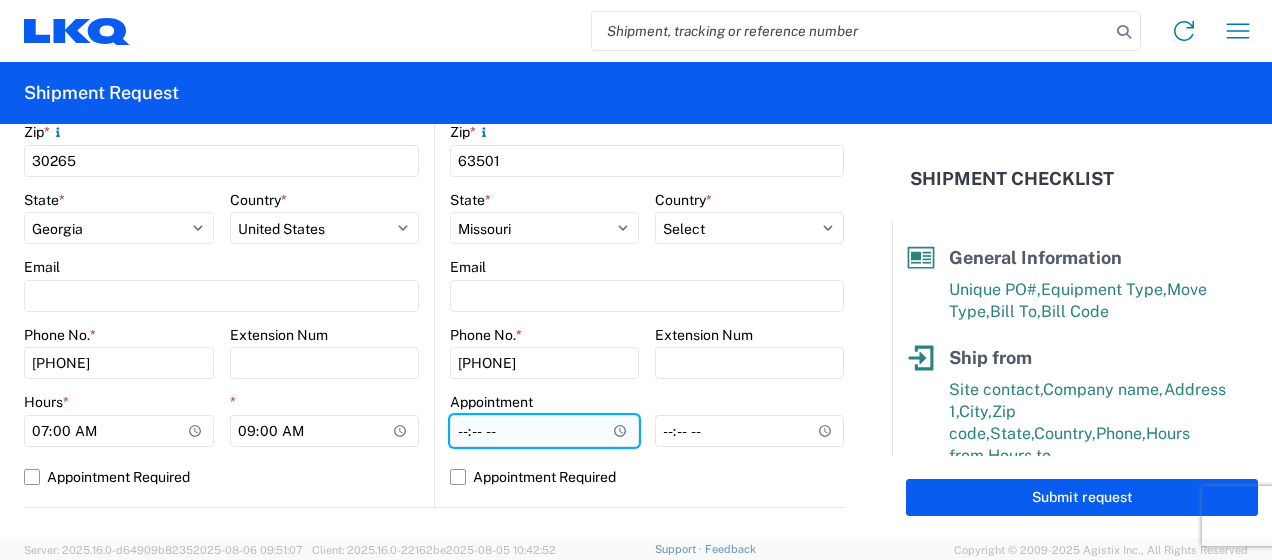 type on "07:00" 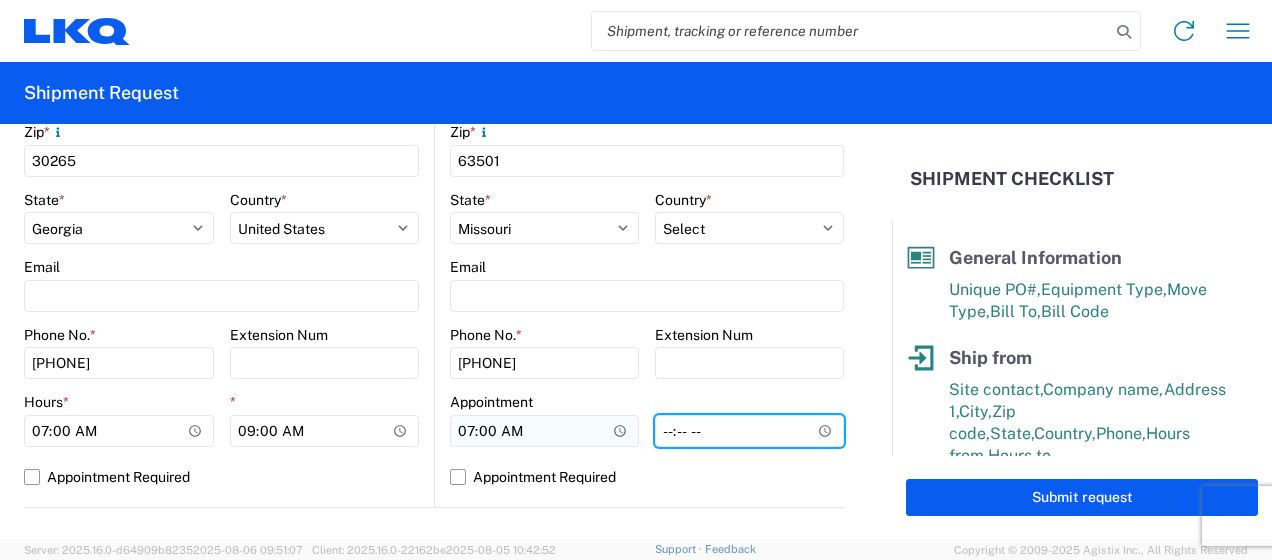 type on "14:00" 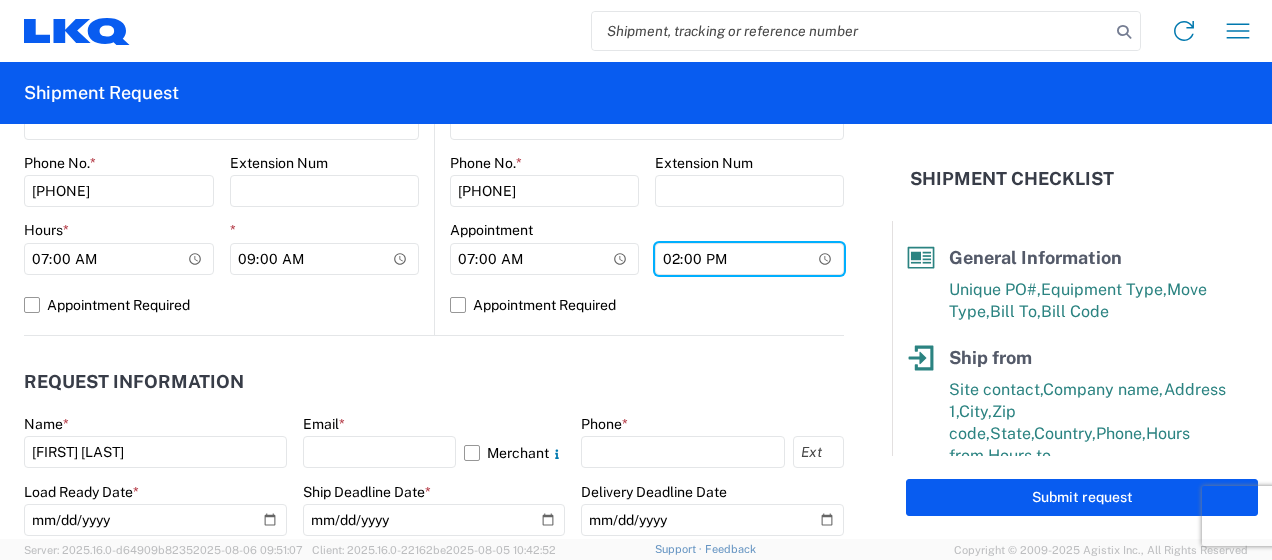 scroll, scrollTop: 900, scrollLeft: 0, axis: vertical 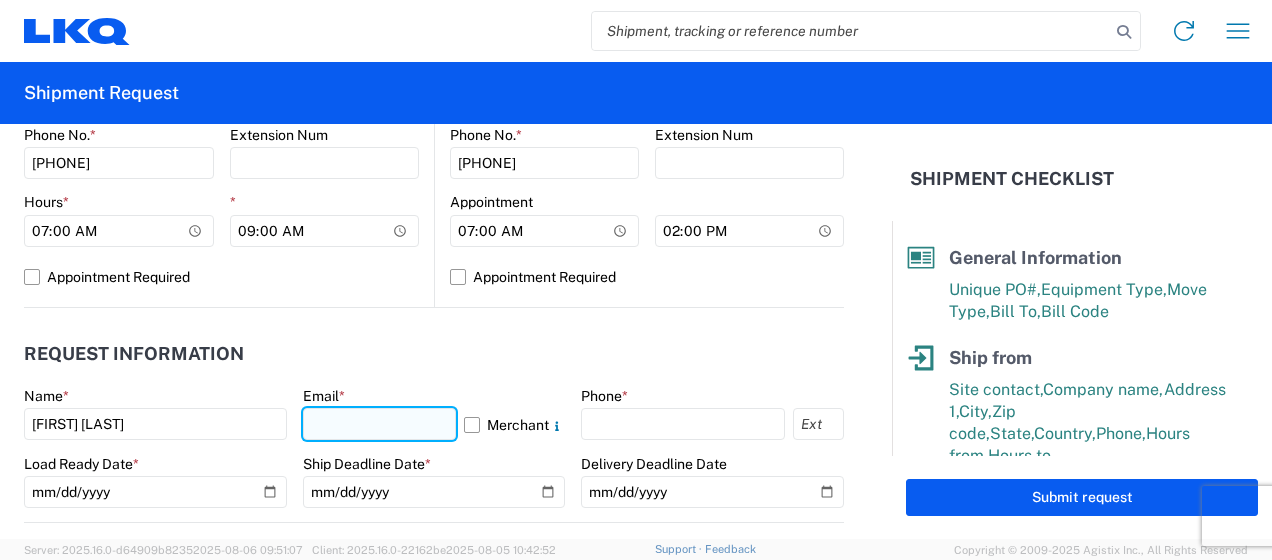 click 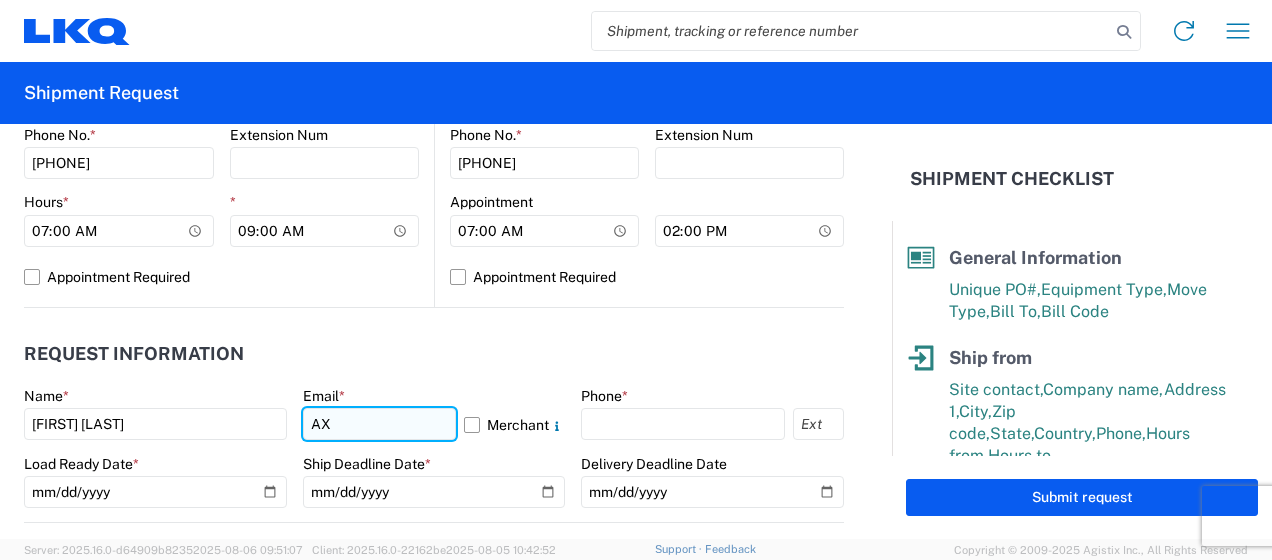 type on "[EMAIL]" 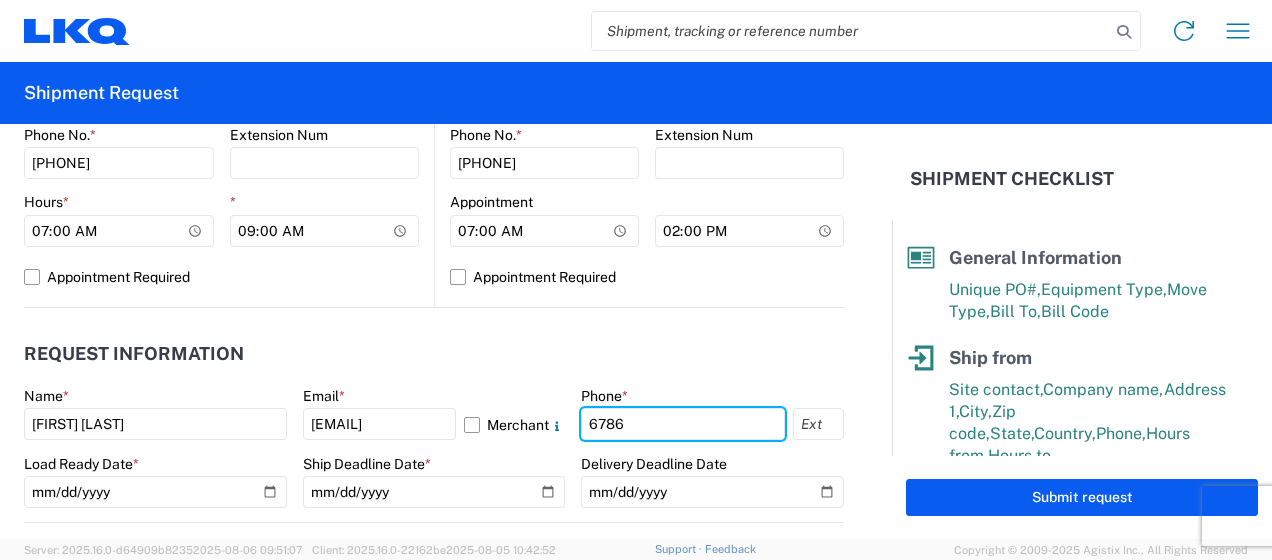 type on "[PHONE]" 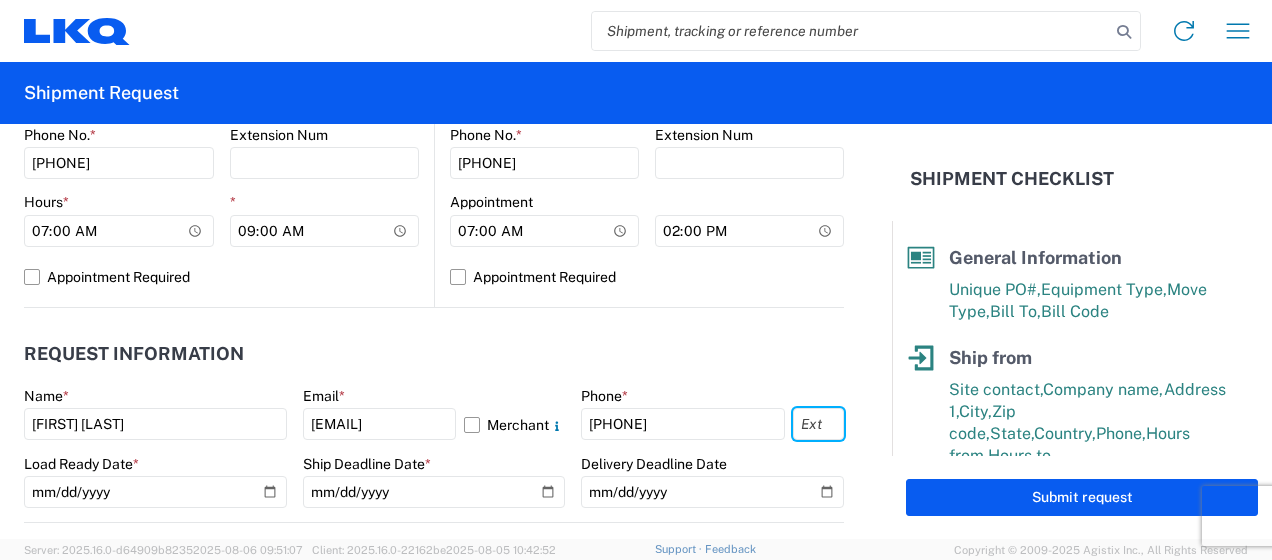 scroll, scrollTop: 1100, scrollLeft: 0, axis: vertical 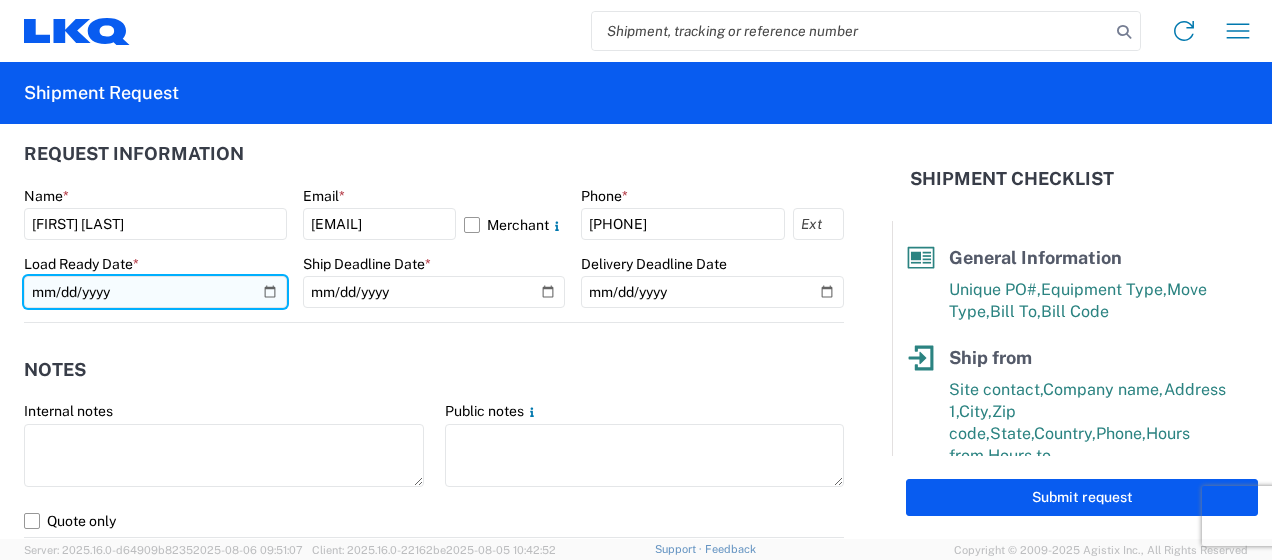 click 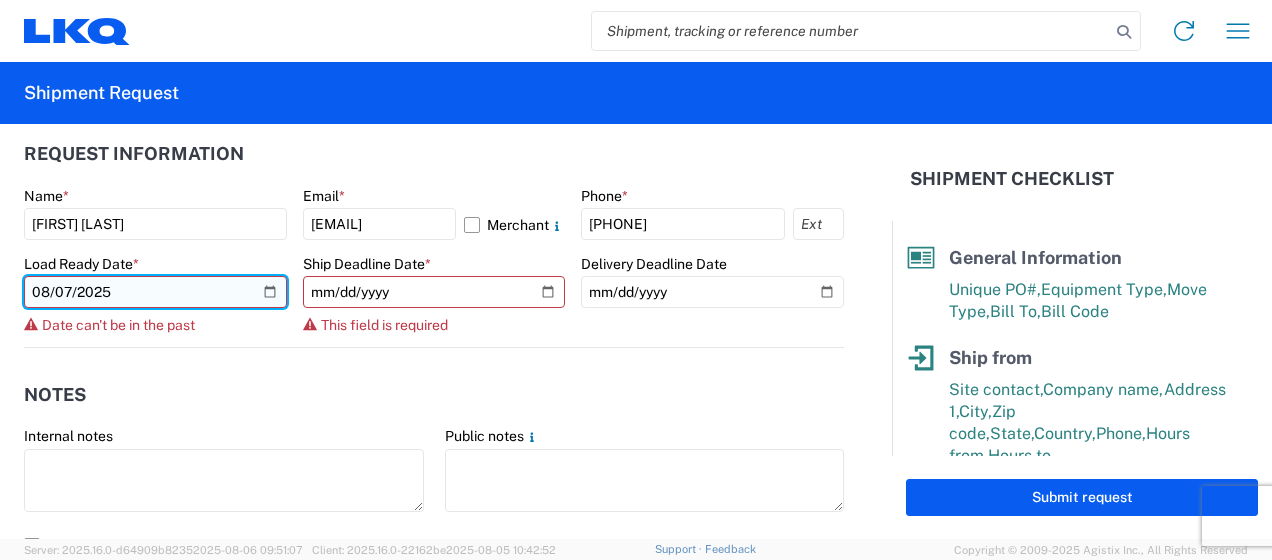 click on "2025-08-07" 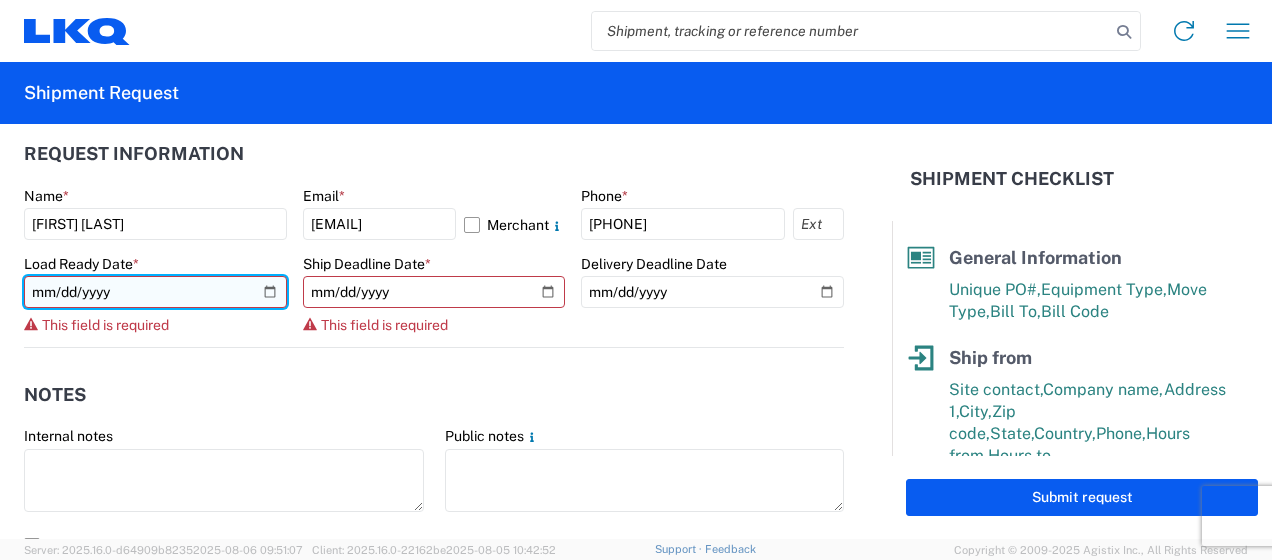 type on "2025-08-08" 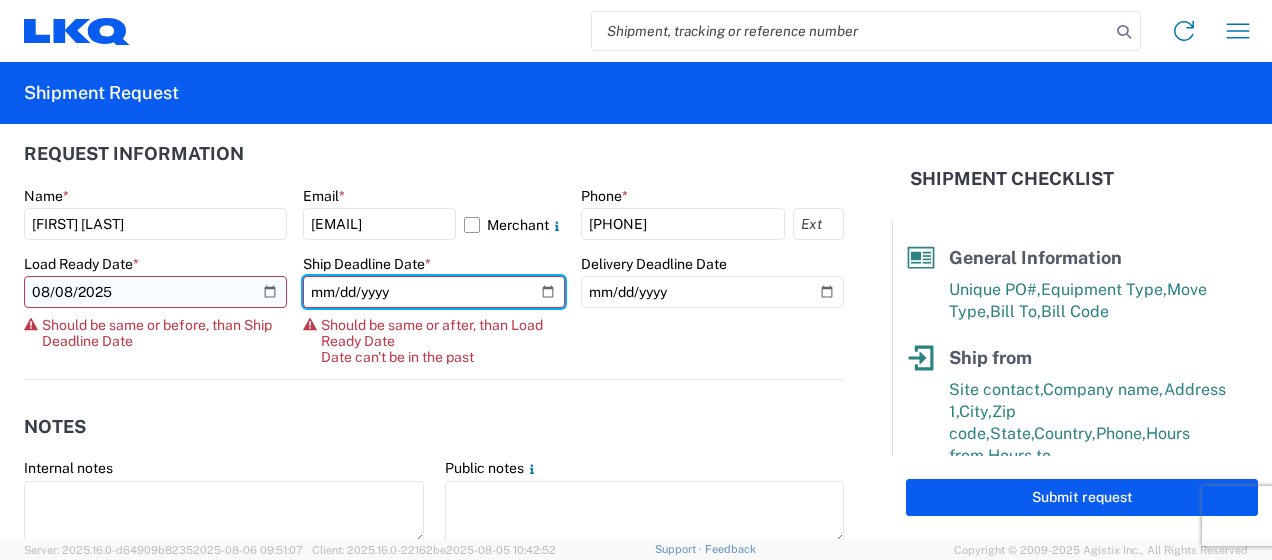 type on "2025-08-08" 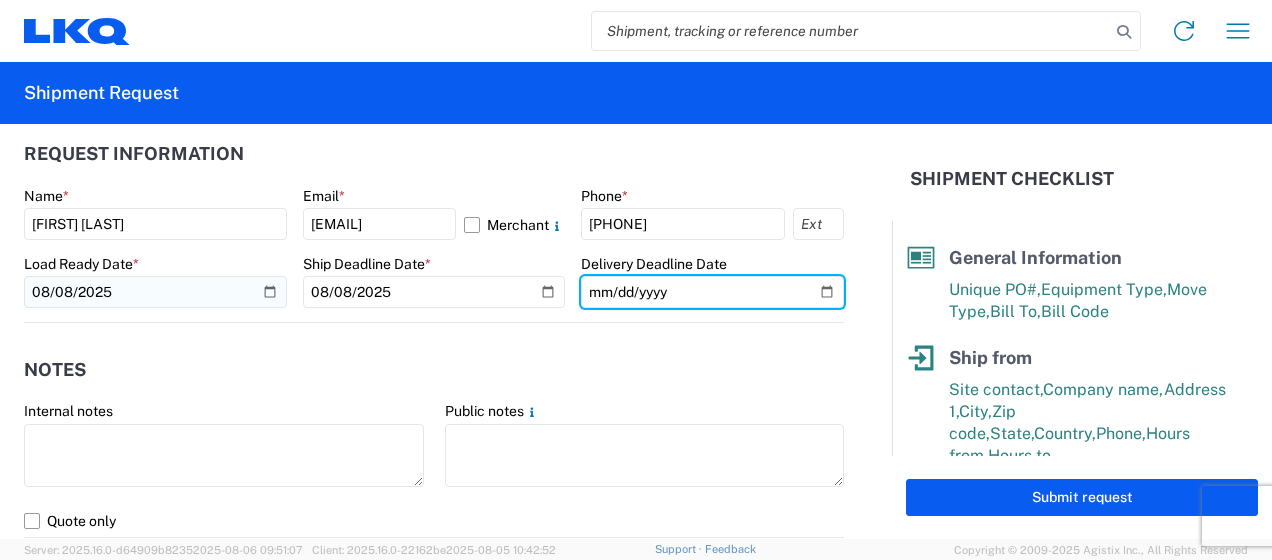 type on "[DATE]" 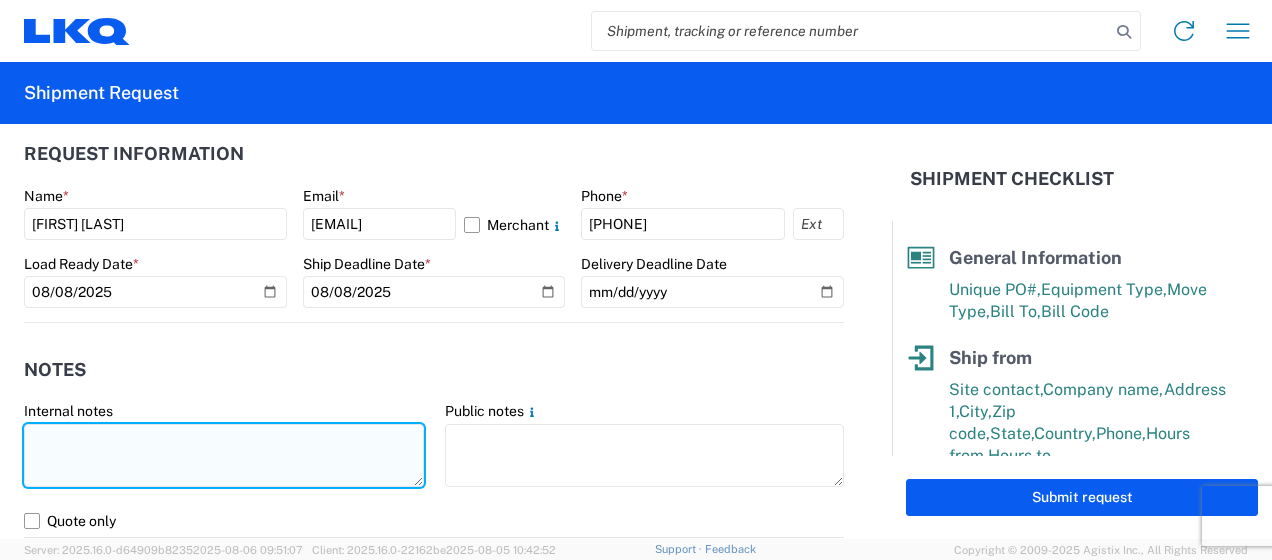 click 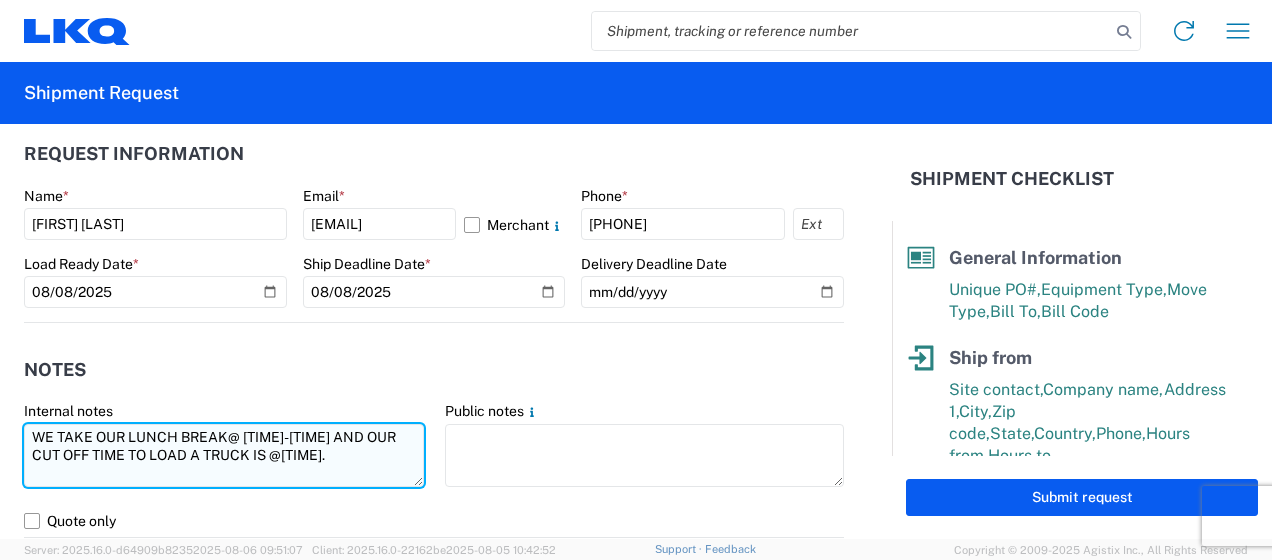drag, startPoint x: 40, startPoint y: 438, endPoint x: 270, endPoint y: 458, distance: 230.86794 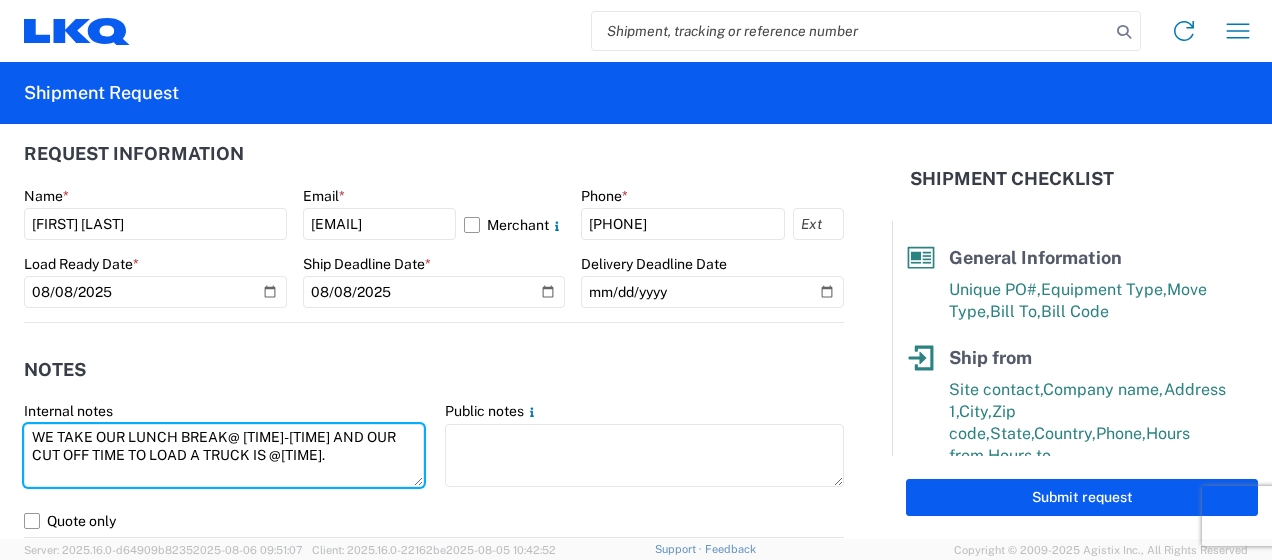 type on "WE TAKE OUR LUNCH BREAK@ [TIME]-[TIME] AND OUR CUT OFF TIME TO LOAD A TRUCK IS @[TIME]." 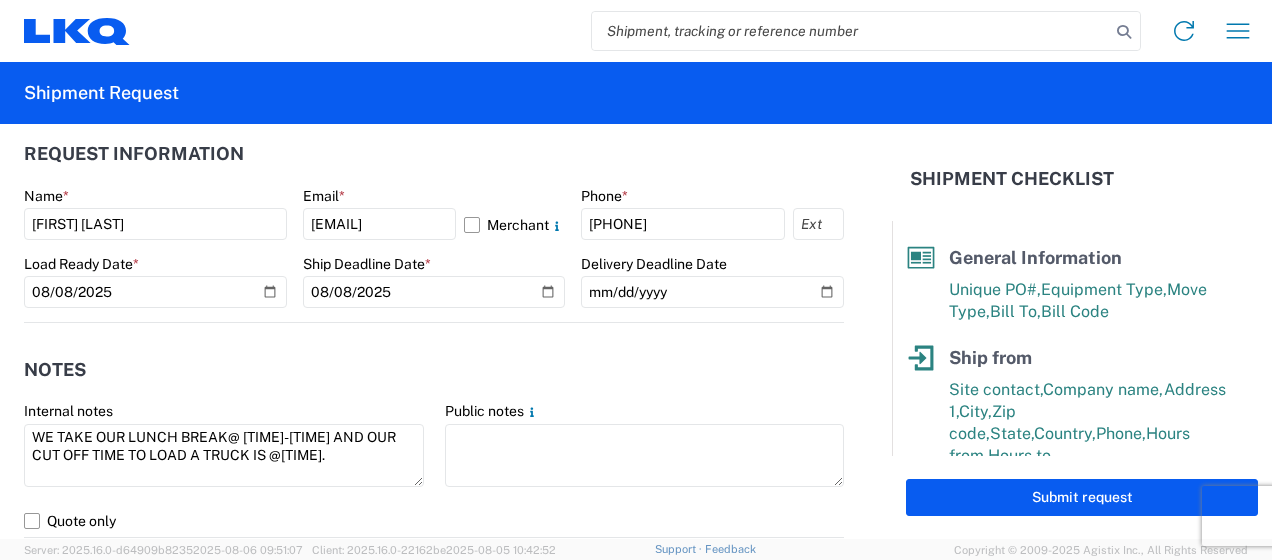 click on "Notes" 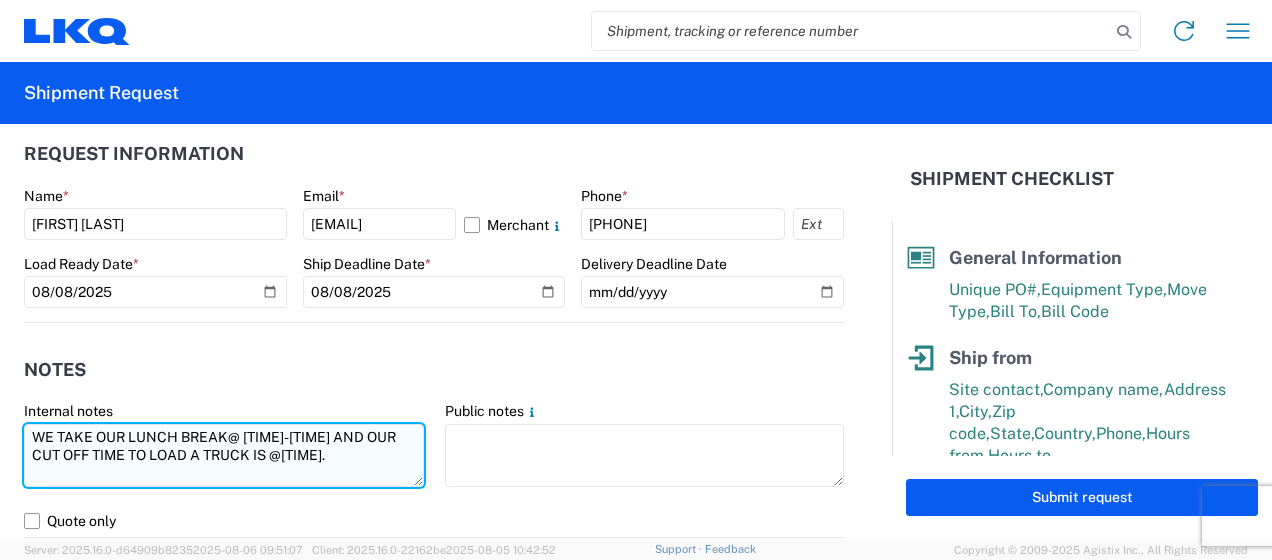 drag, startPoint x: 32, startPoint y: 435, endPoint x: 381, endPoint y: 468, distance: 350.5567 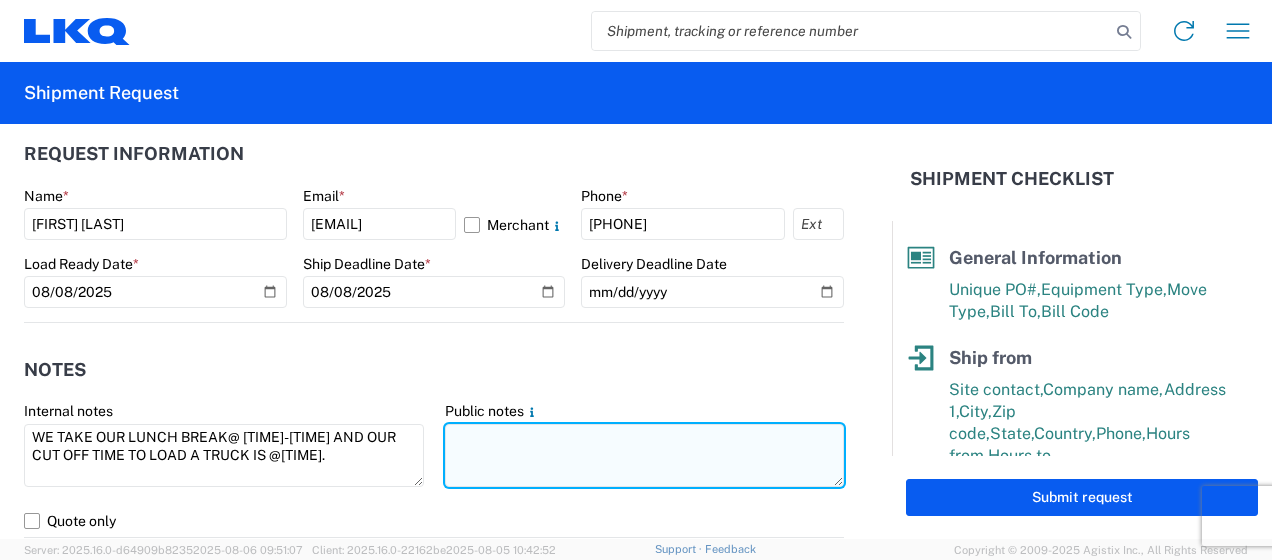 click 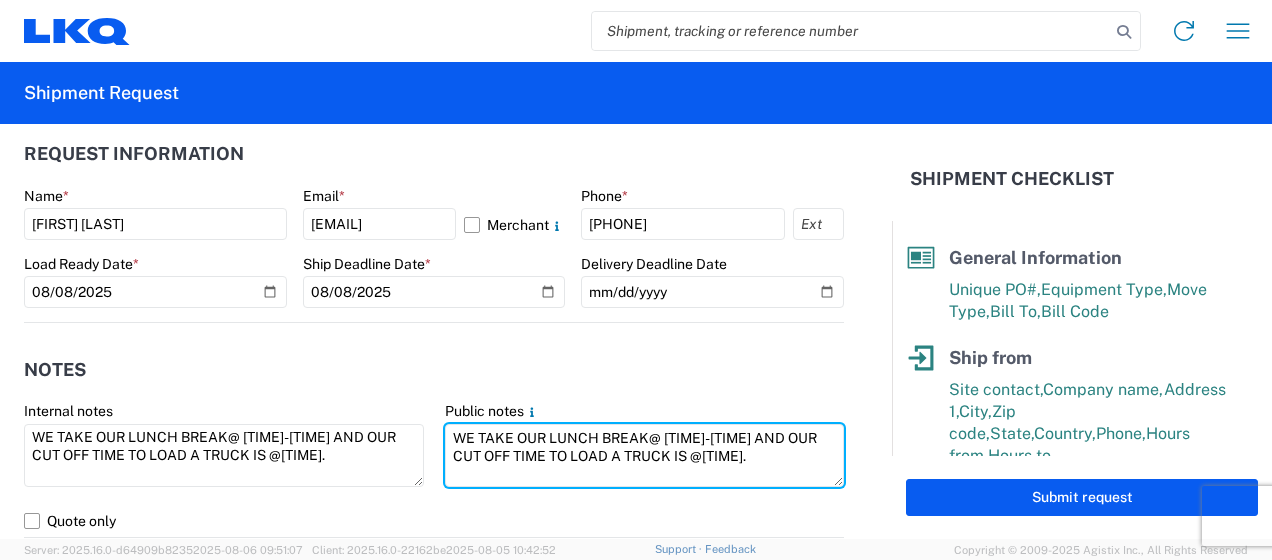 type on "WE TAKE OUR LUNCH BREAK@ [TIME]-[TIME] AND OUR CUT OFF TIME TO LOAD A TRUCK IS @[TIME]." 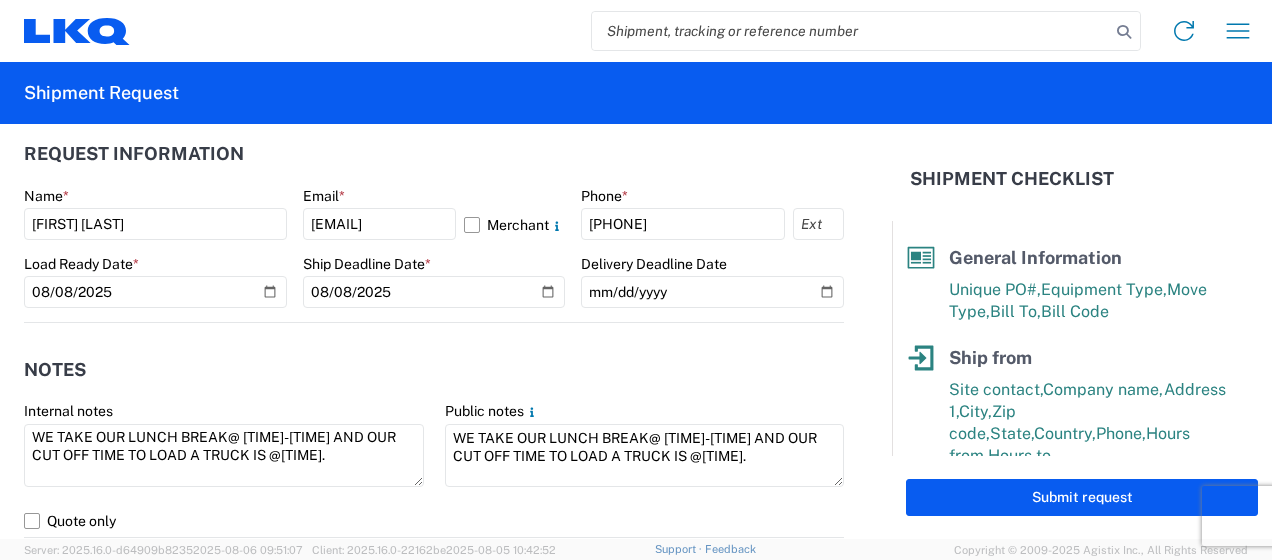 click on "Notes" 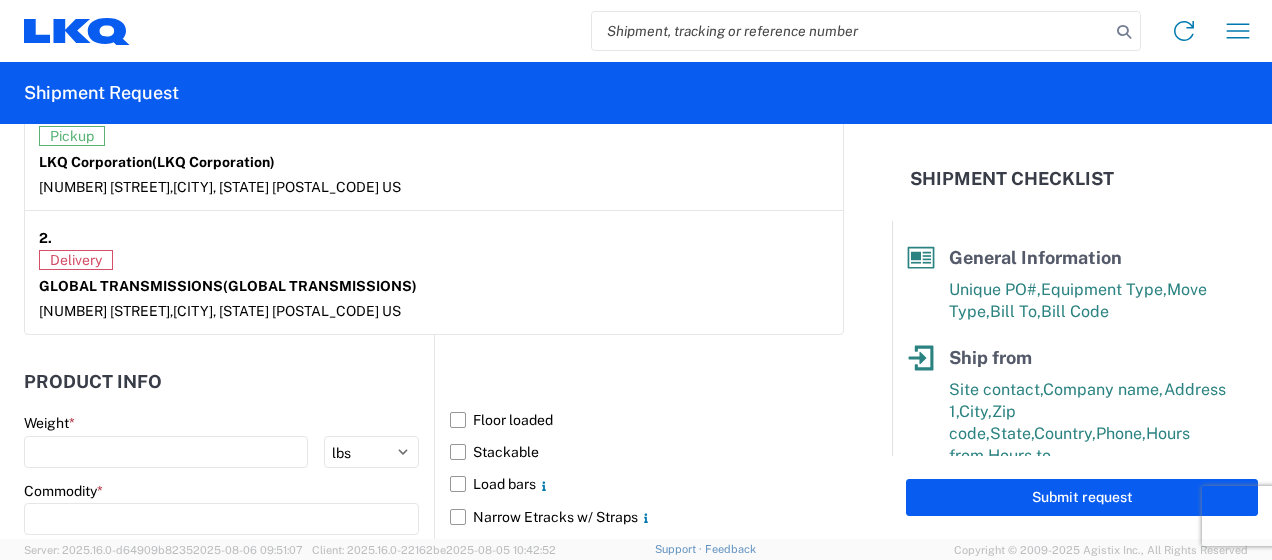 scroll, scrollTop: 1700, scrollLeft: 0, axis: vertical 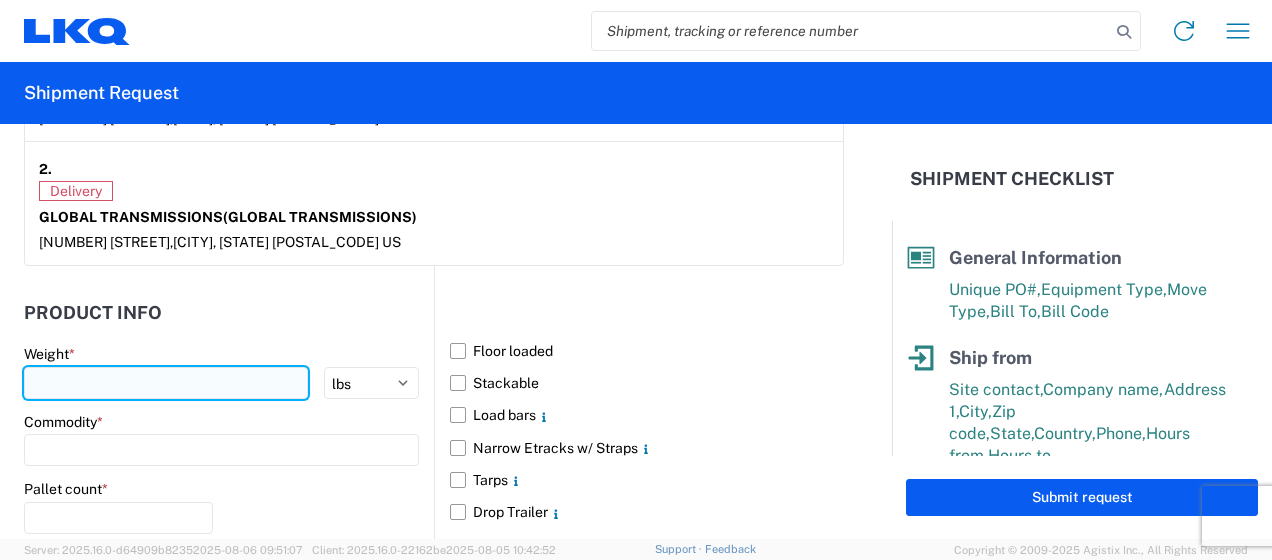 click 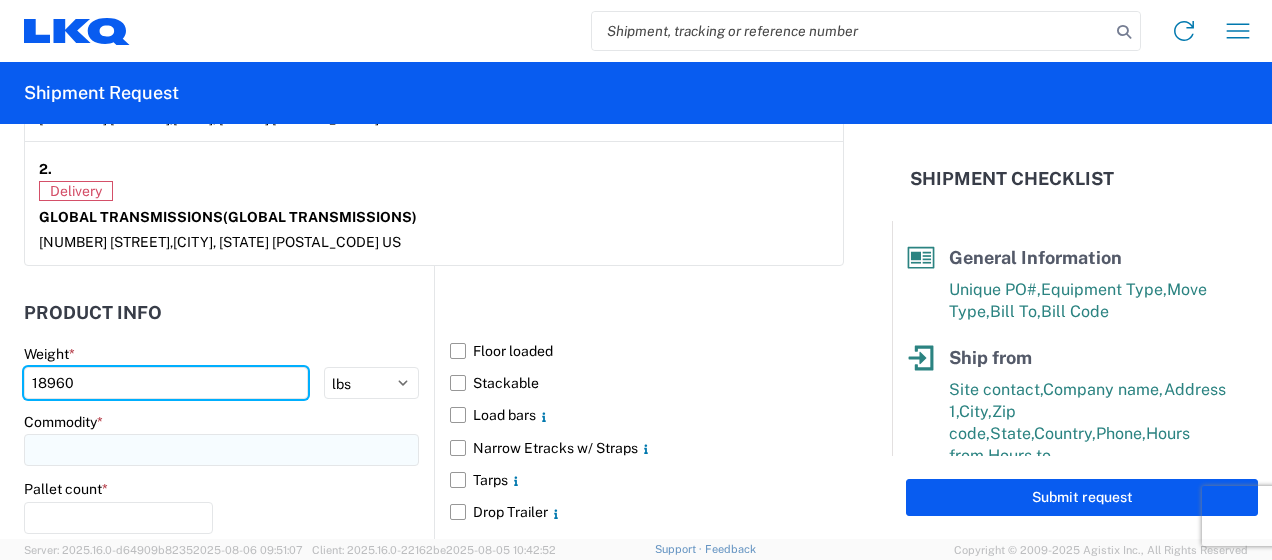 type on "18960" 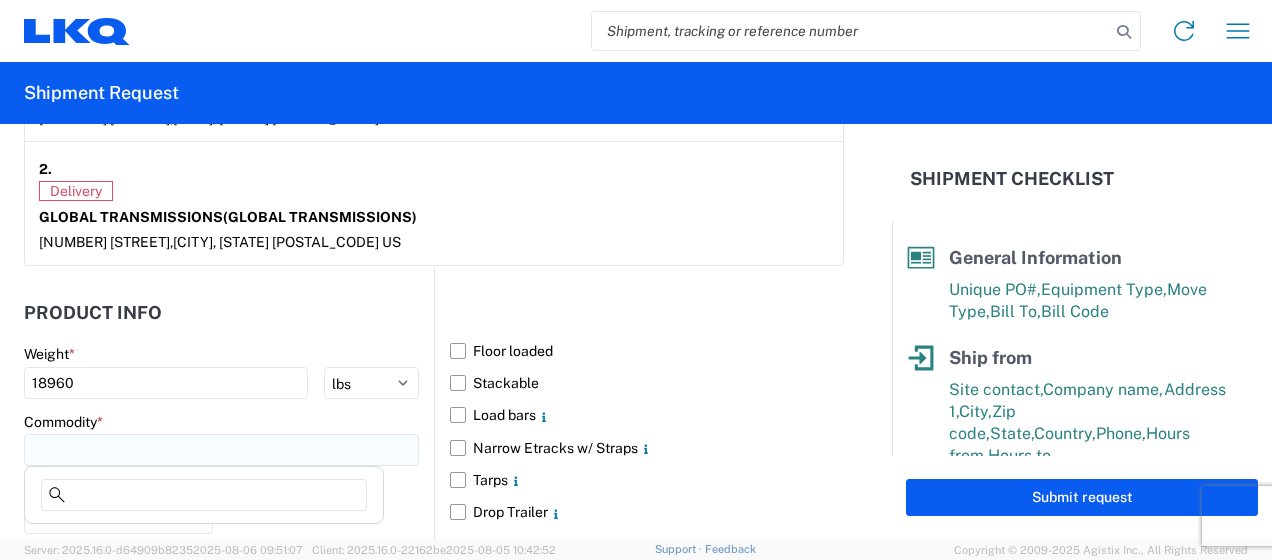 click 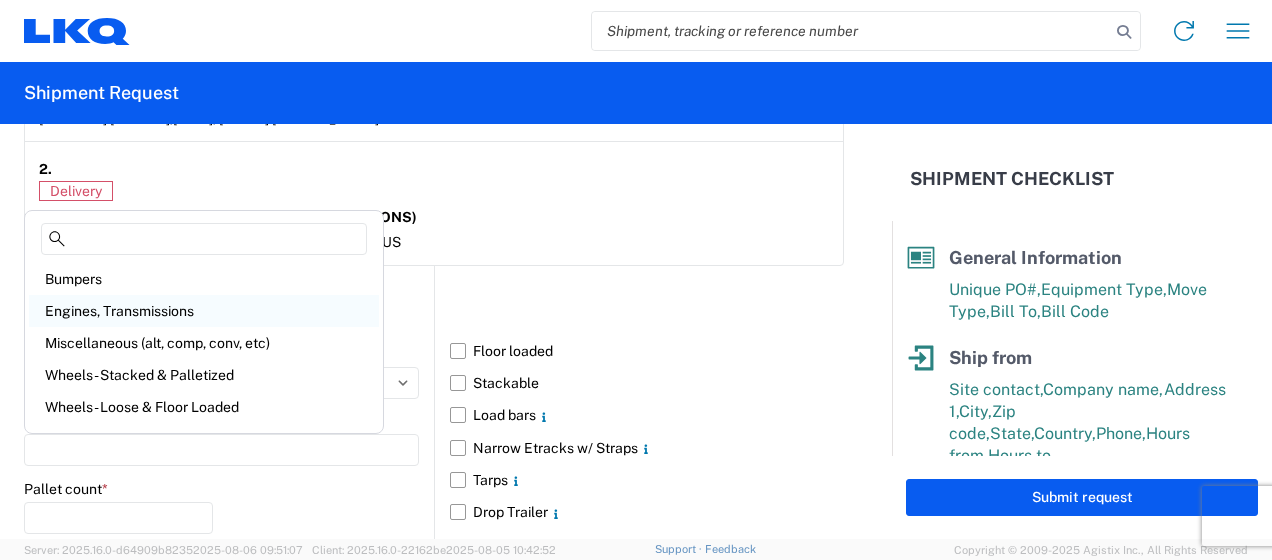 click on "Engines, Transmissions" 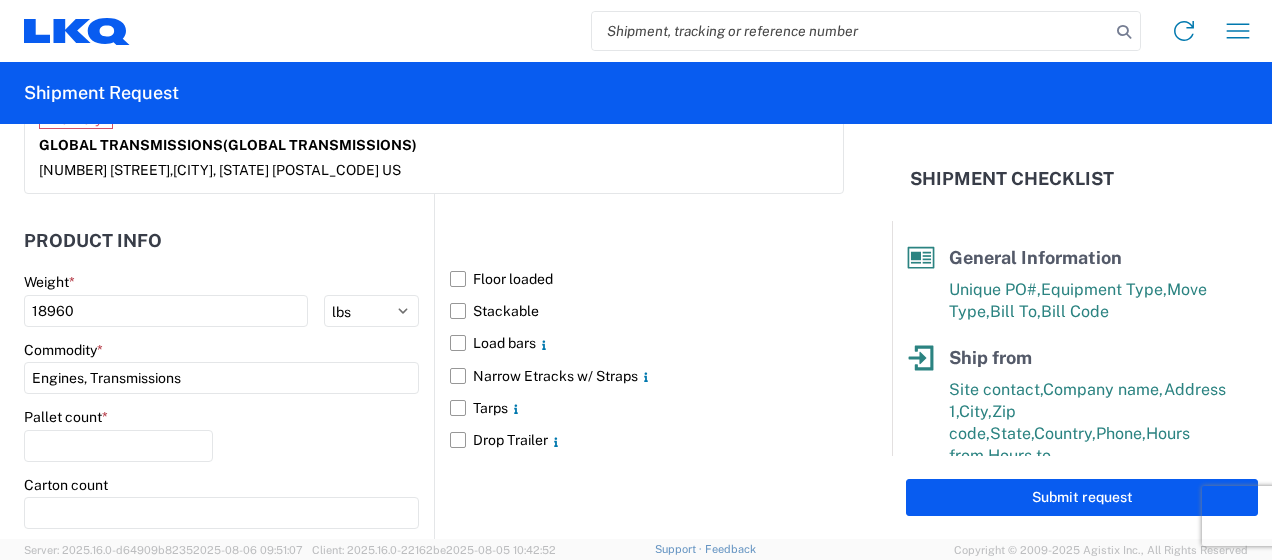 scroll, scrollTop: 1800, scrollLeft: 0, axis: vertical 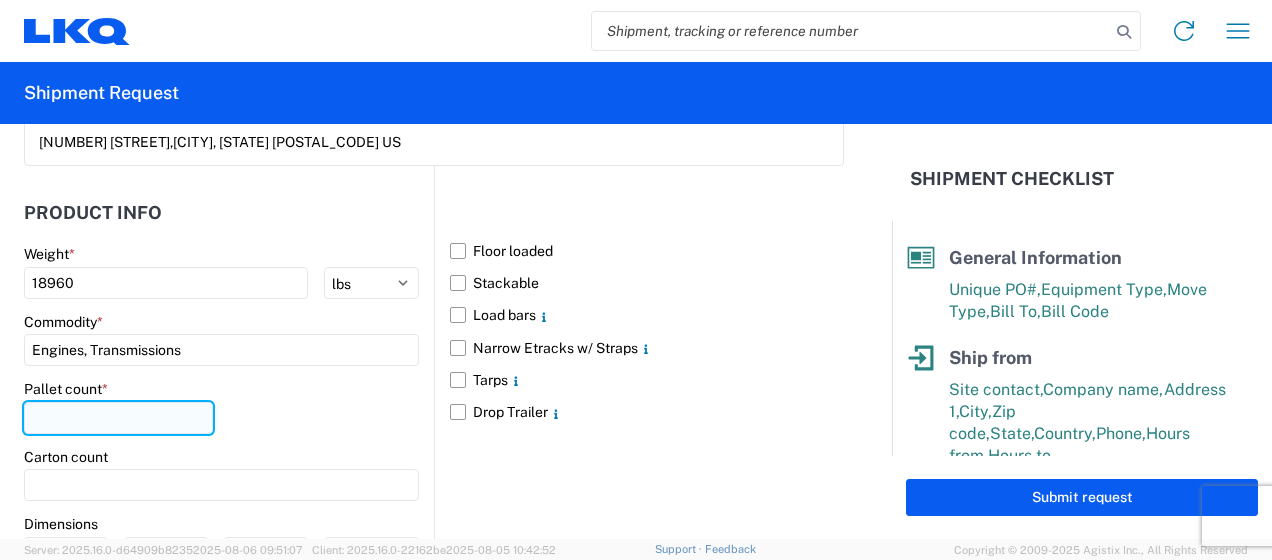 click 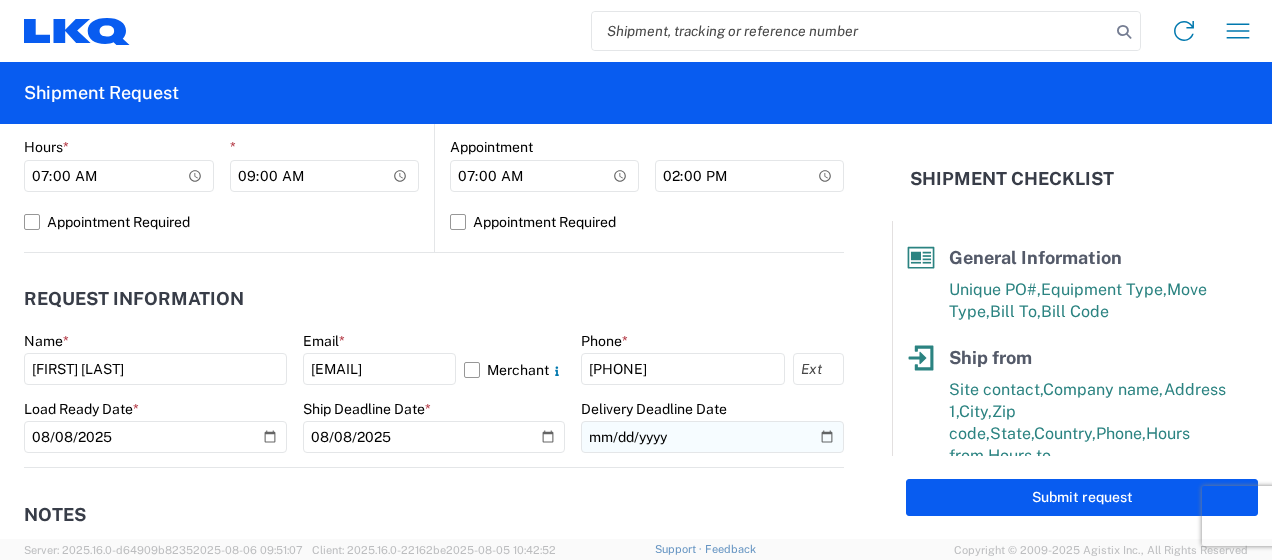 scroll, scrollTop: 1100, scrollLeft: 0, axis: vertical 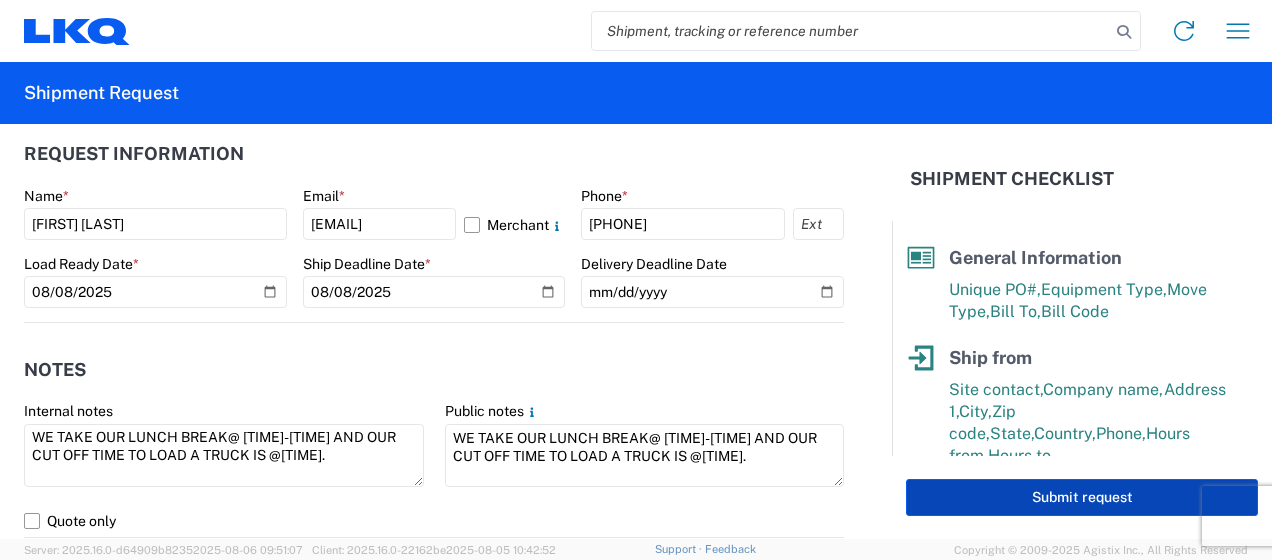 type on "14" 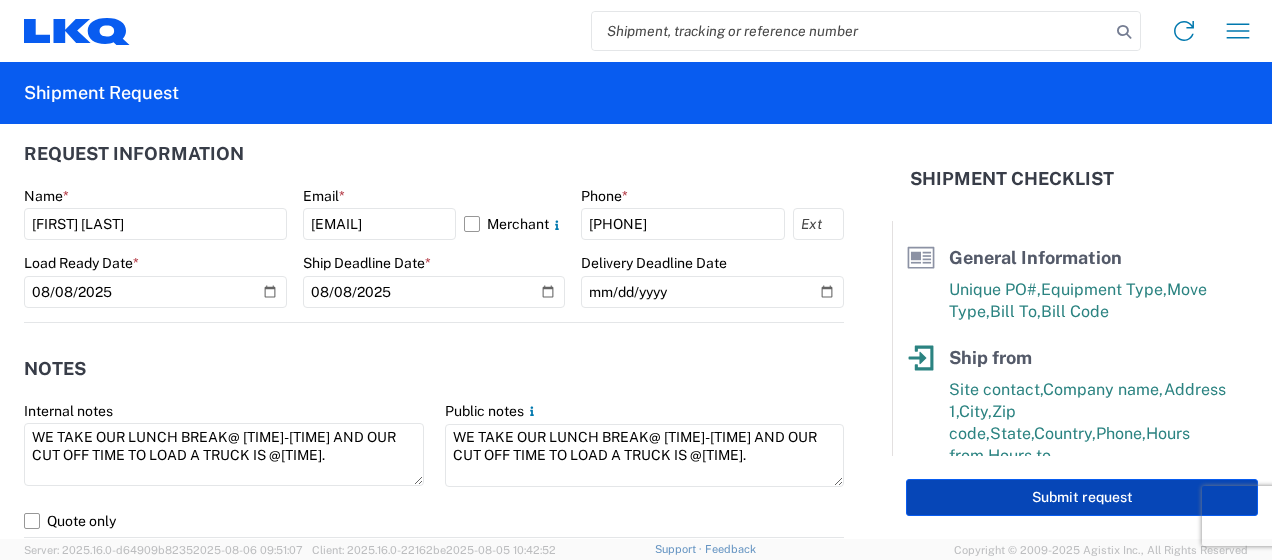 scroll, scrollTop: 1099, scrollLeft: 0, axis: vertical 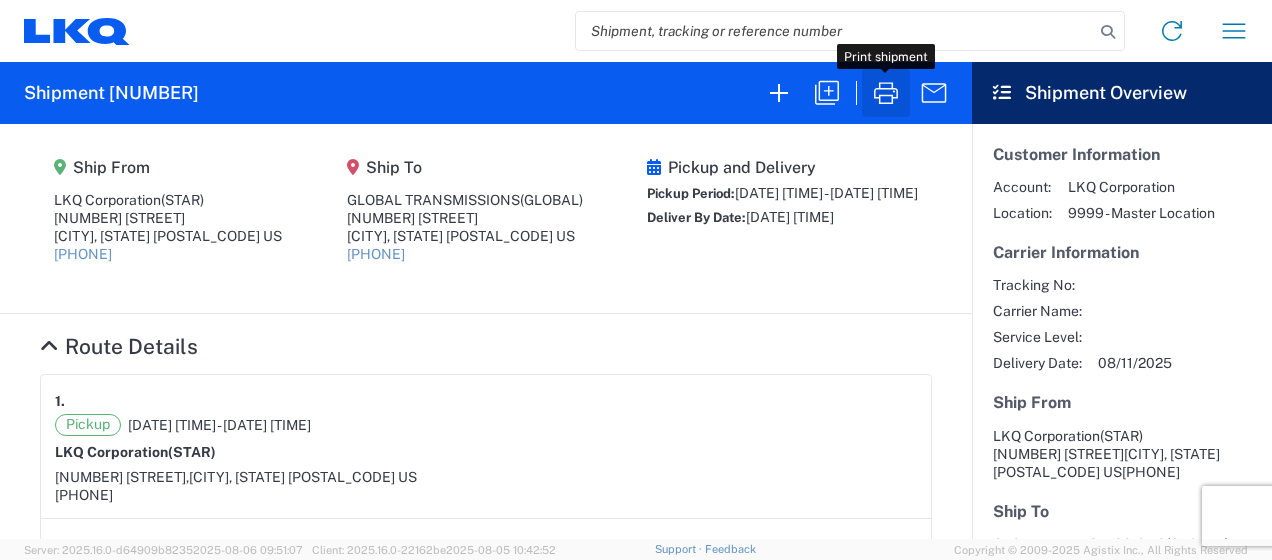 click 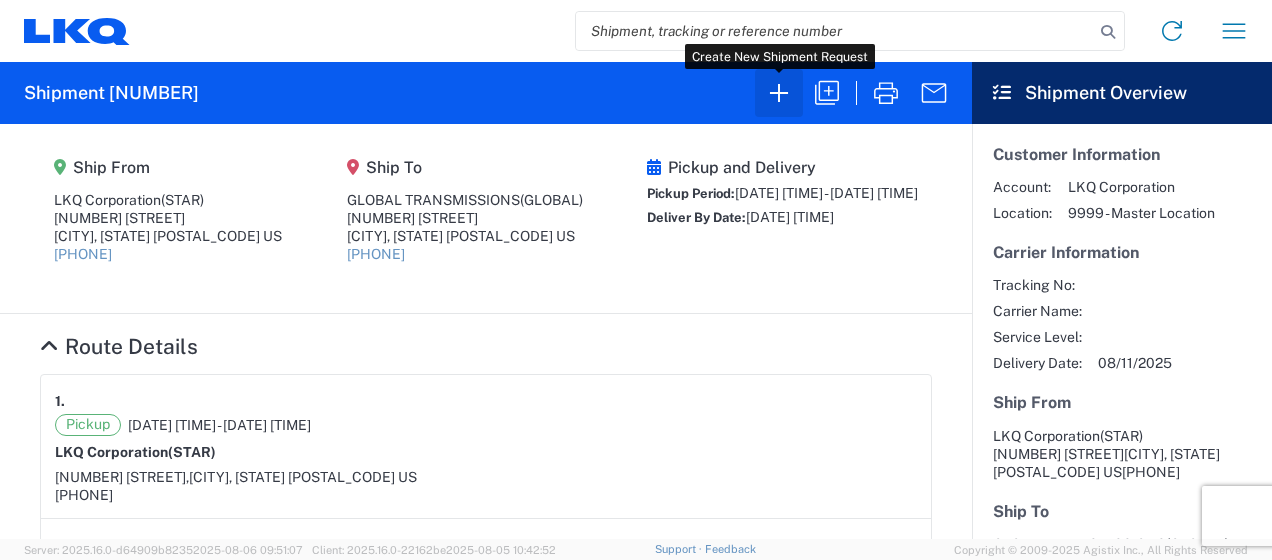 click 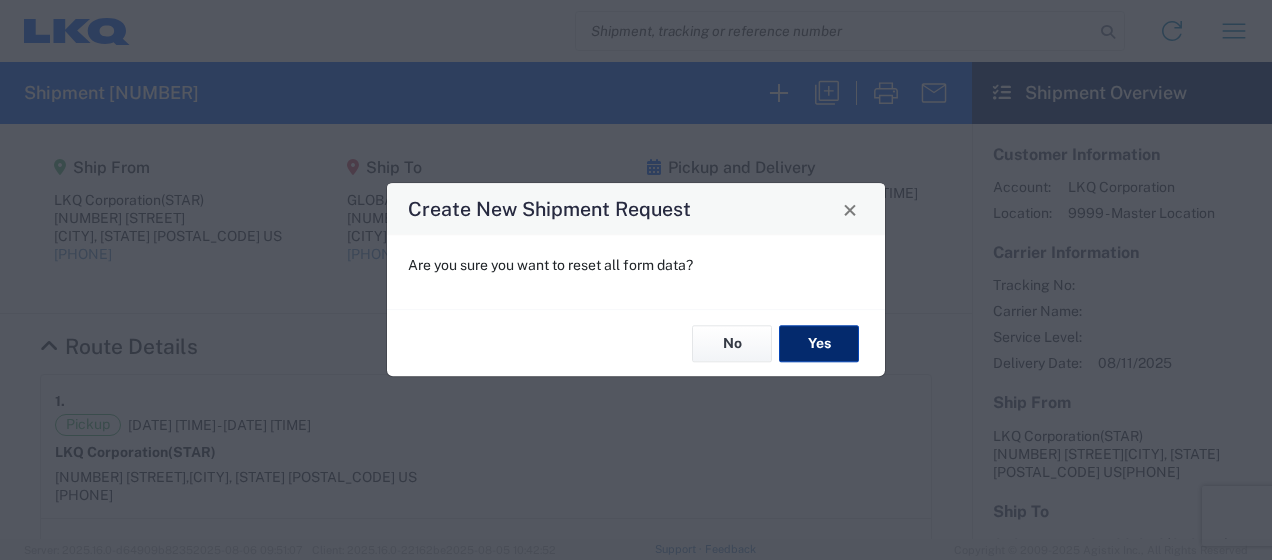 click on "Yes" 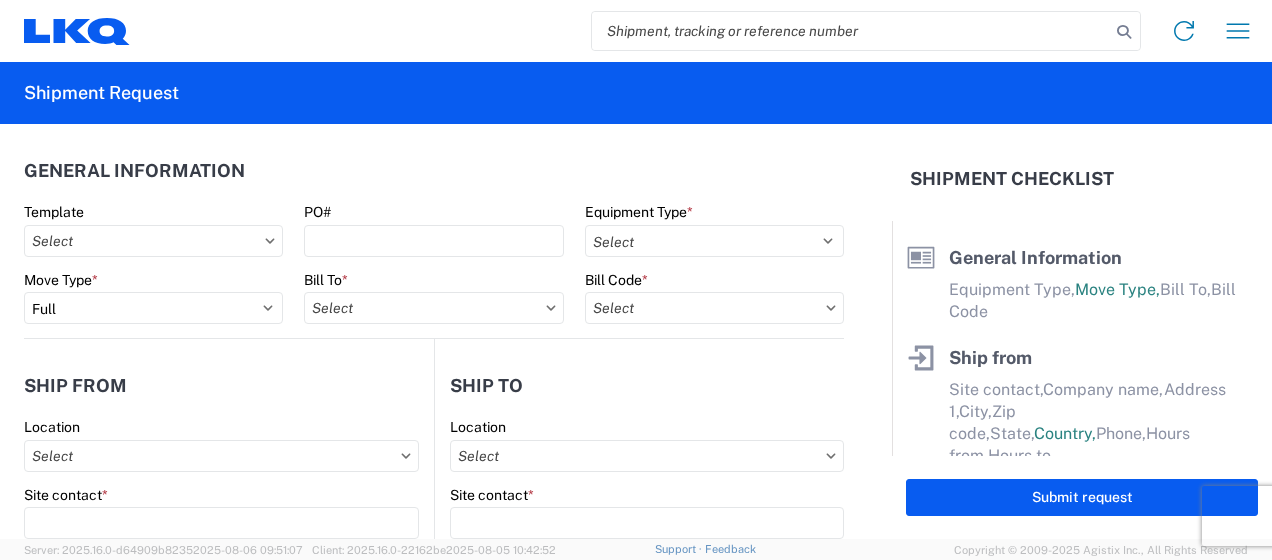 click 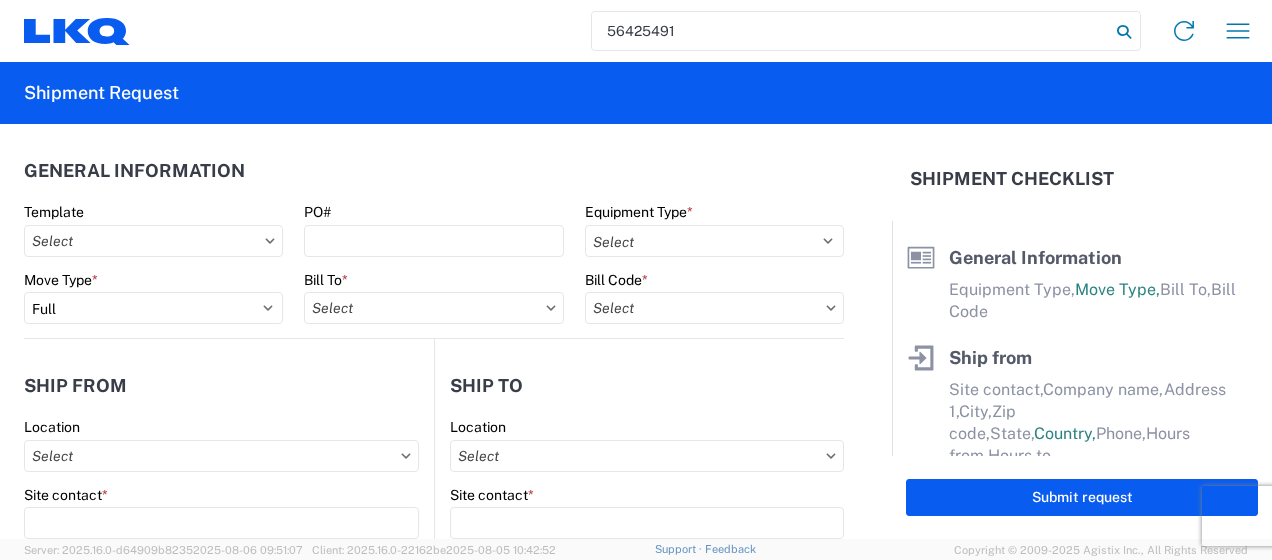 type on "56425491" 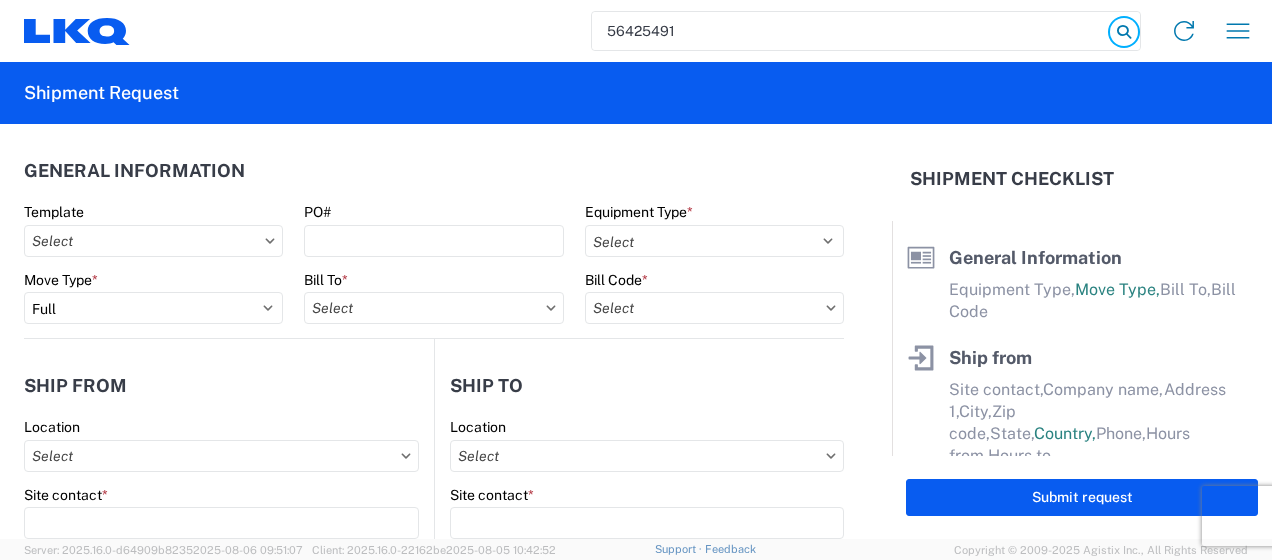 click 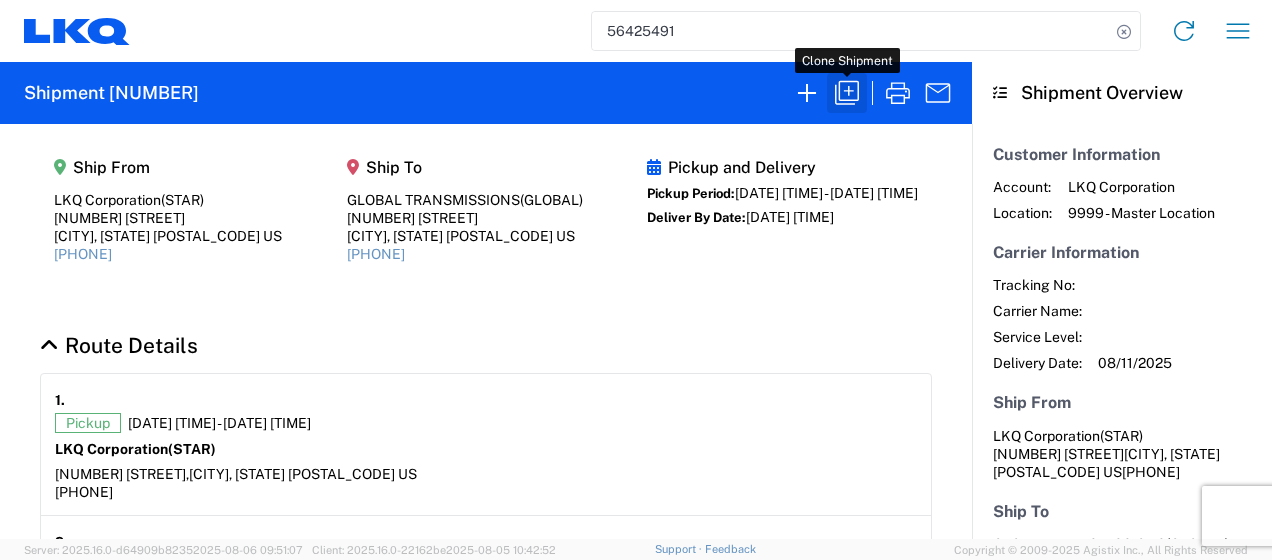 click 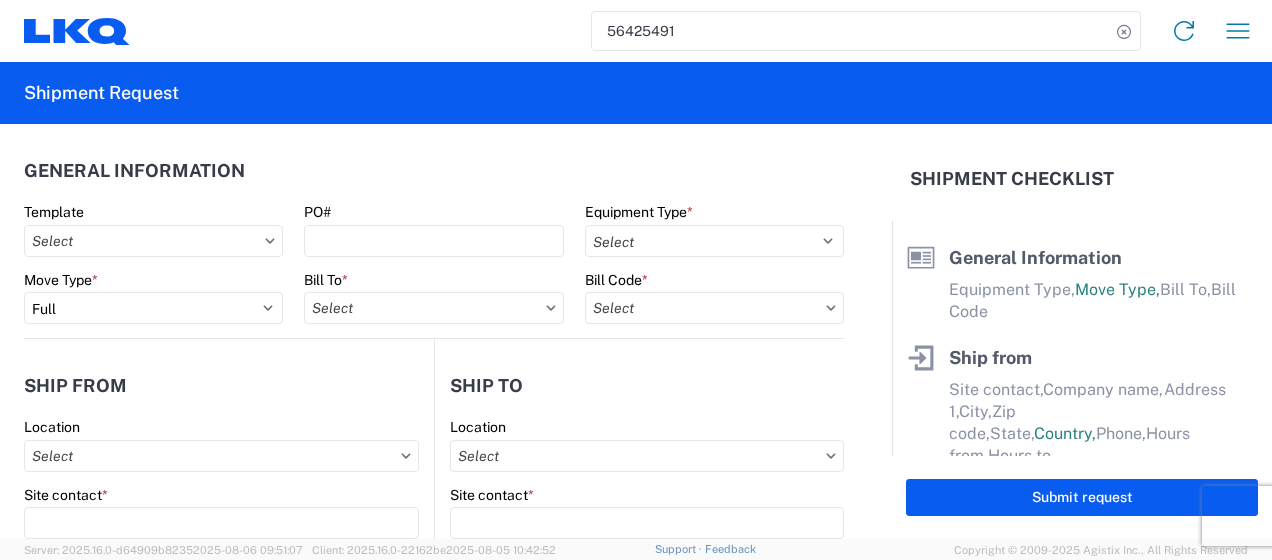 select on "STDV" 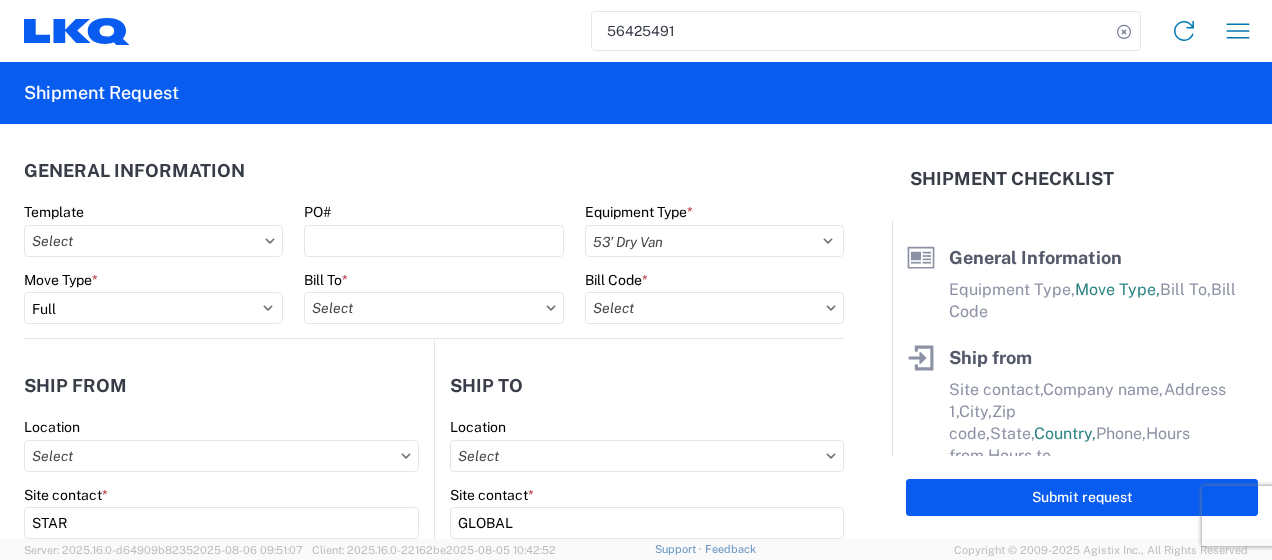 select on "US" 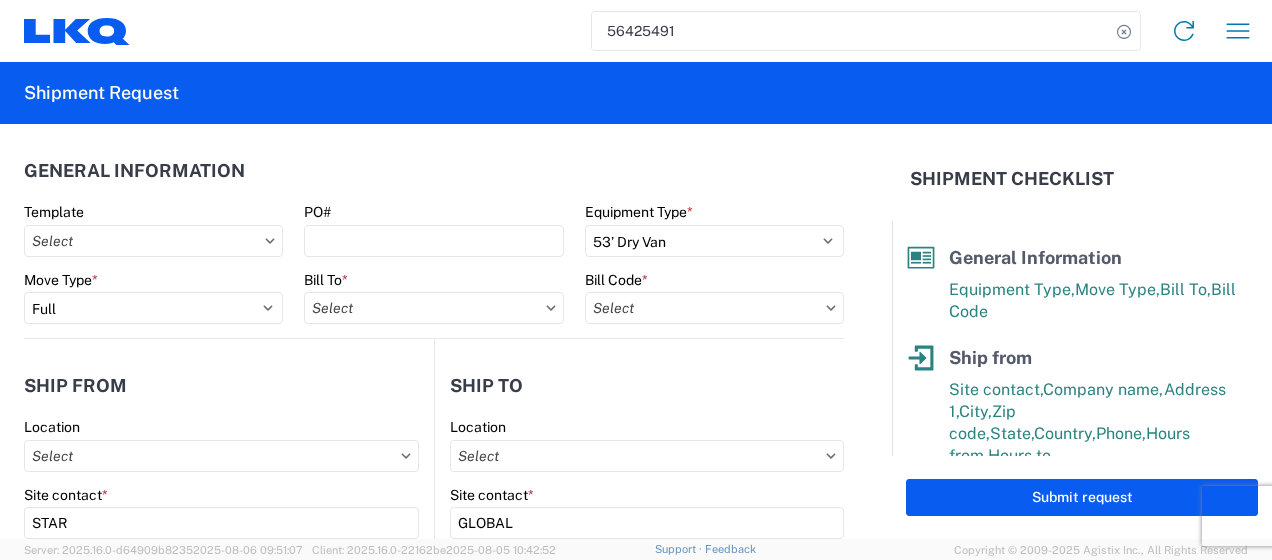 type on "1772 - LKQ Atlanta Core Newnan" 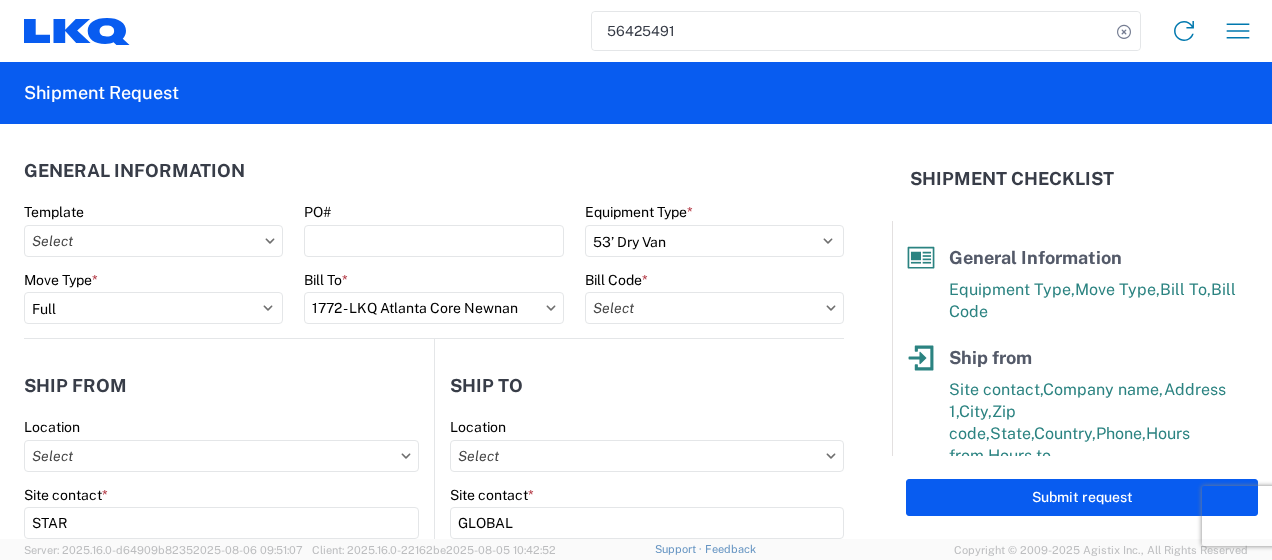 type on "[NUMBER]-[NUMBER]-[NUMBER]-[NUMBER] - [NUMBER] Freight Out" 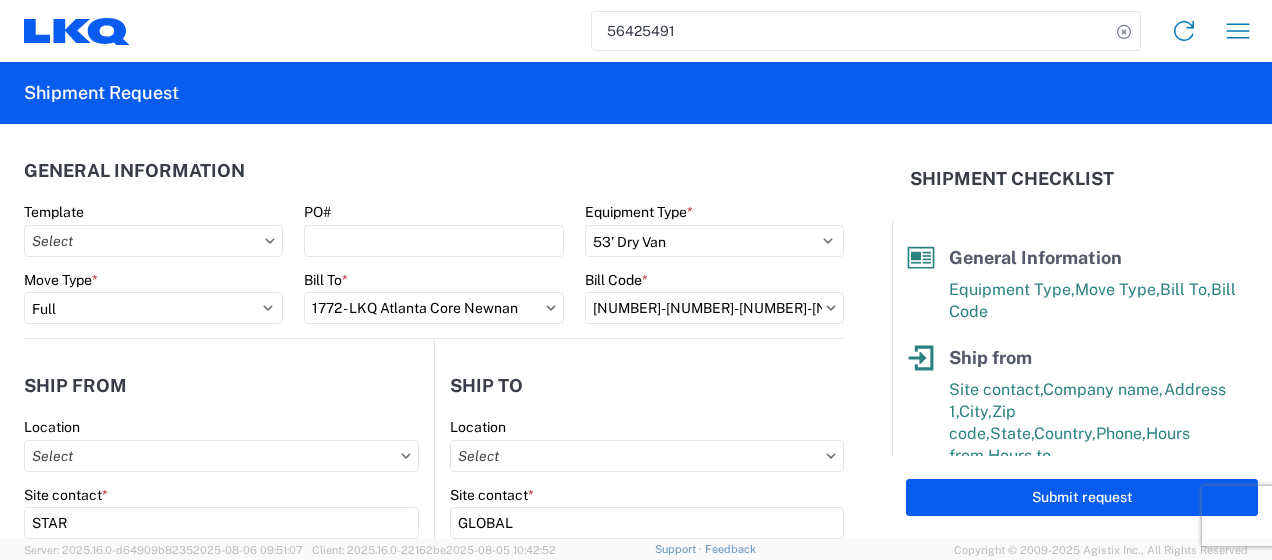 type on "1772 - LKQ Atlanta Core Newnan" 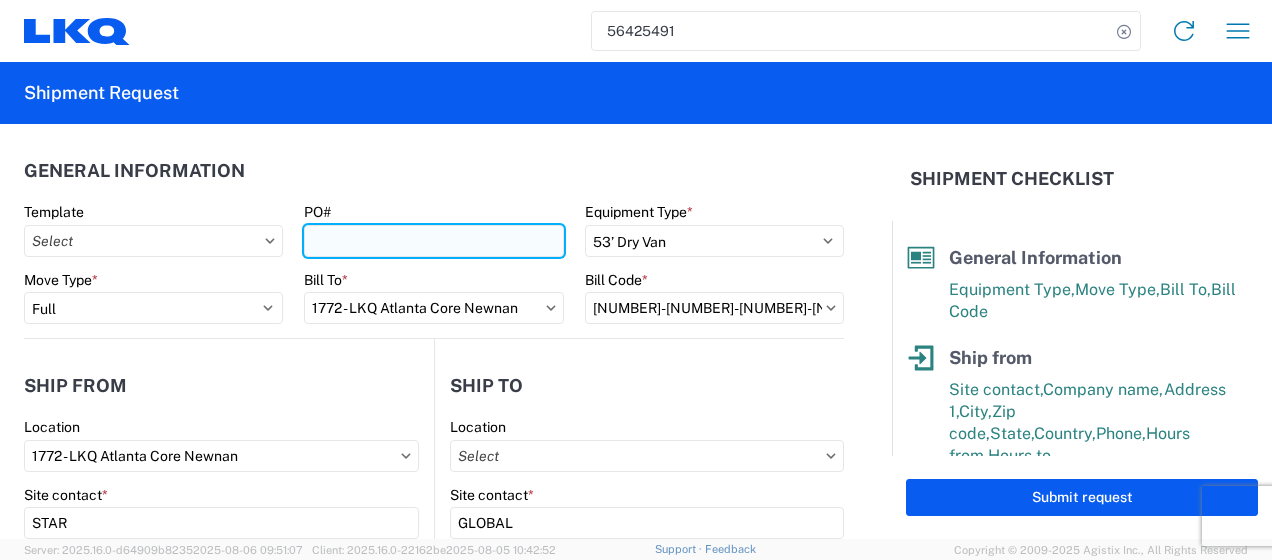 click on "PO#" at bounding box center (433, 241) 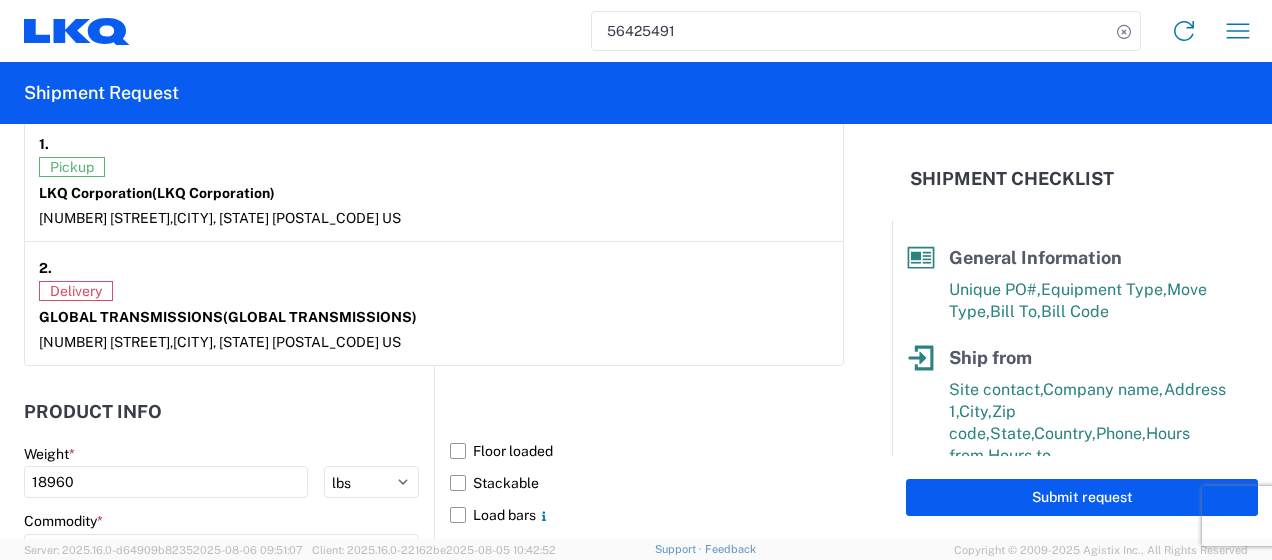 scroll, scrollTop: 1700, scrollLeft: 0, axis: vertical 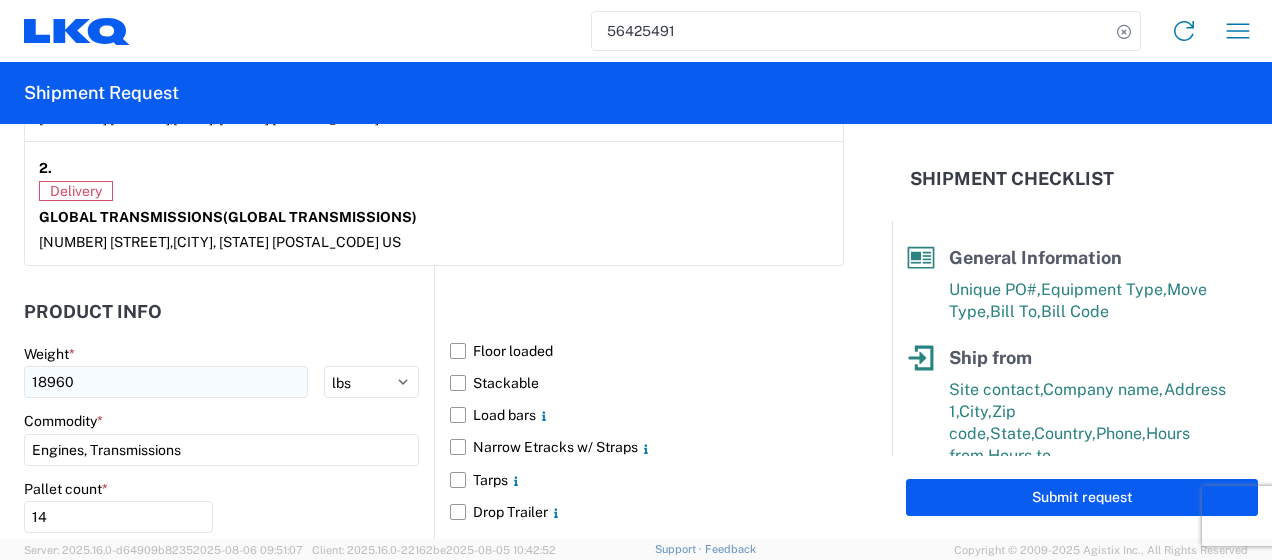 type on "Mix Cores #2" 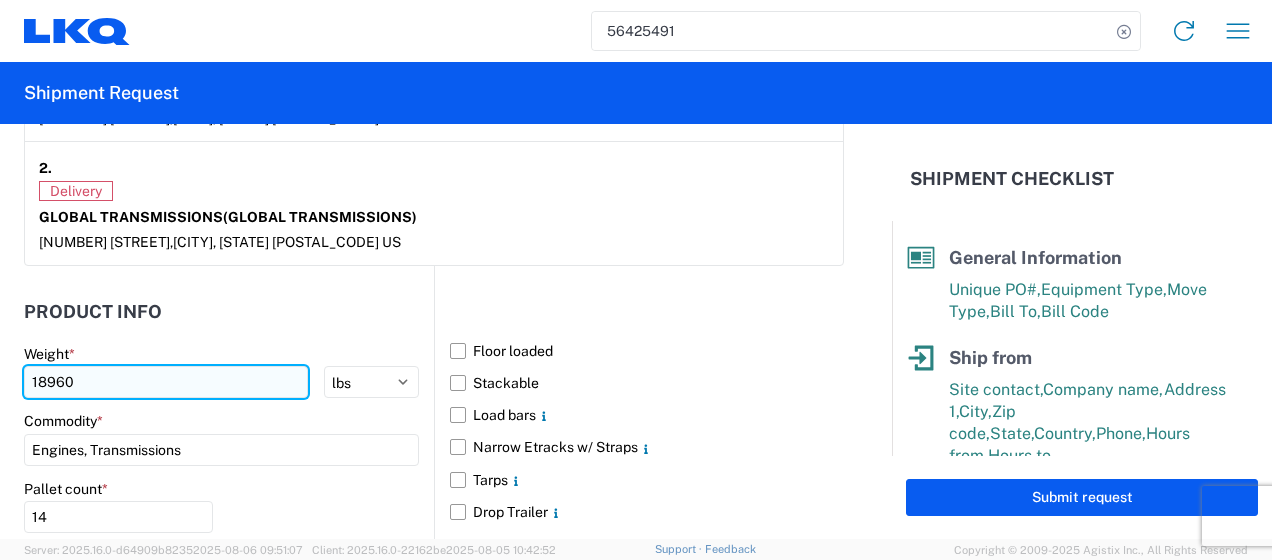 click on "18960" 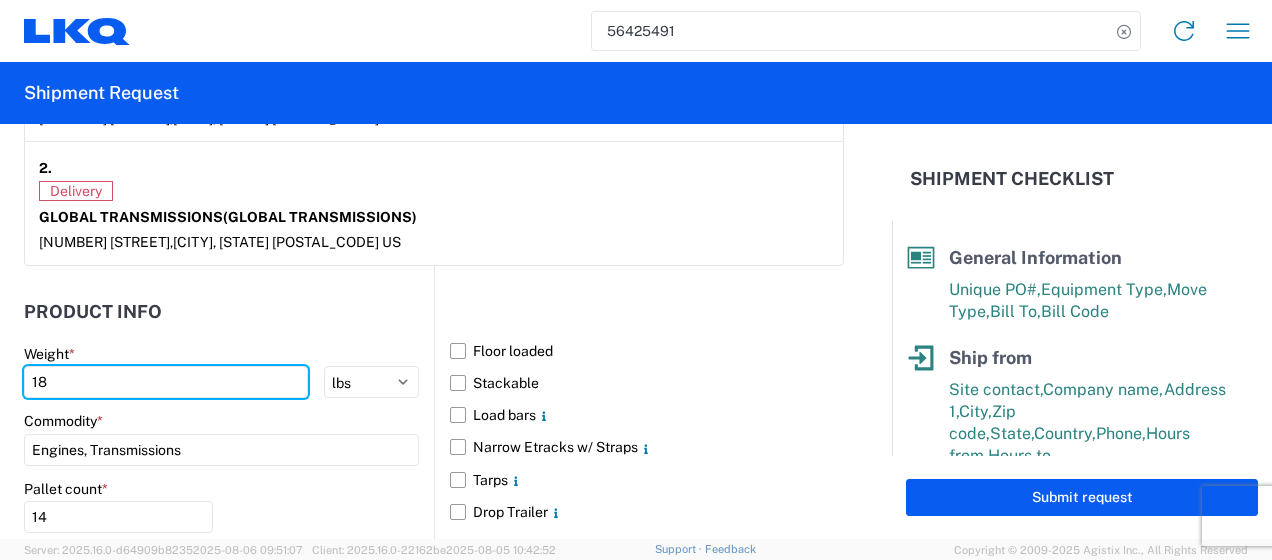 type on "1" 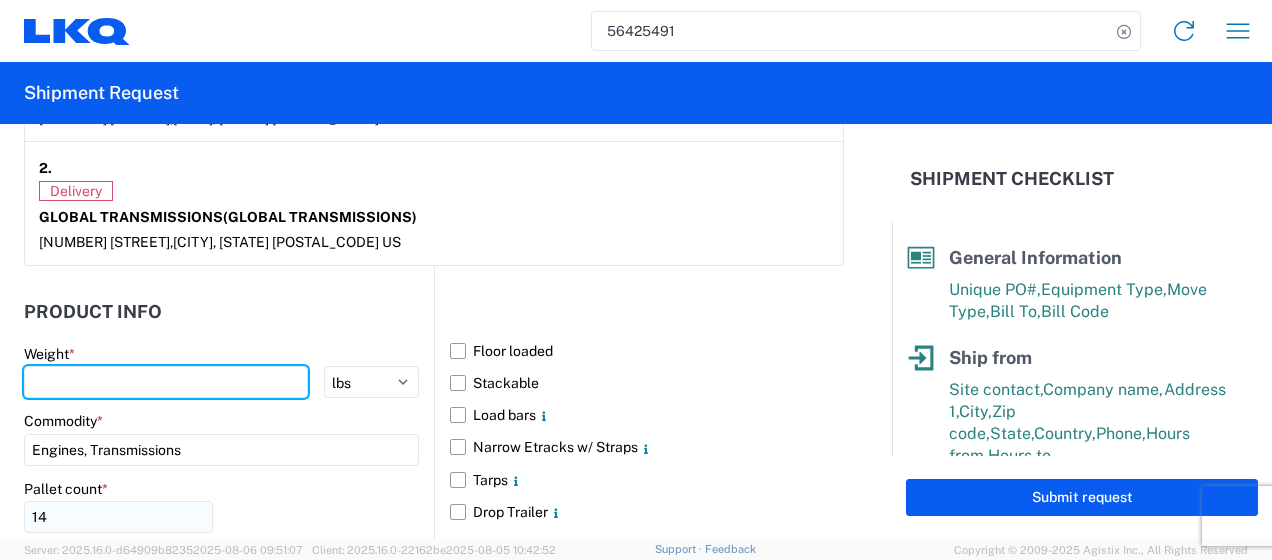 type 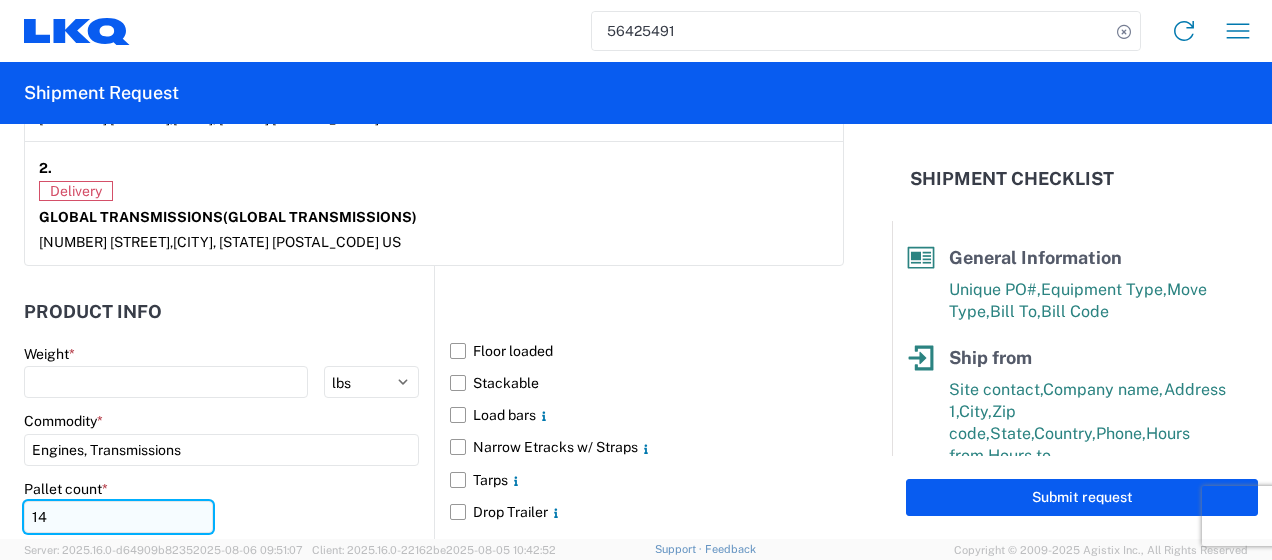 click on "14" 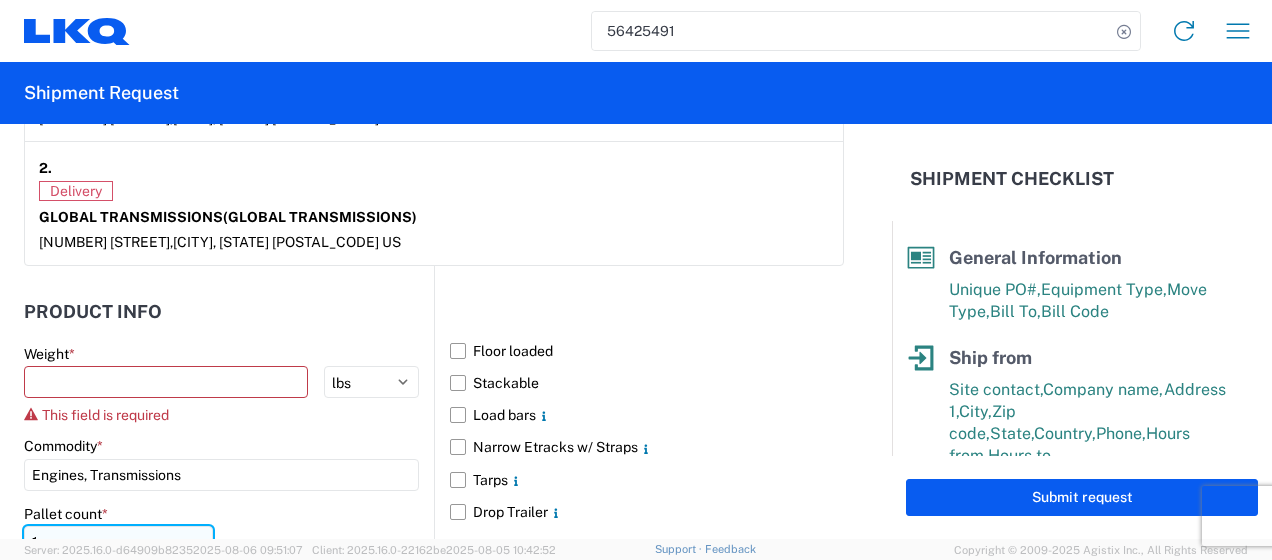 scroll, scrollTop: 1707, scrollLeft: 0, axis: vertical 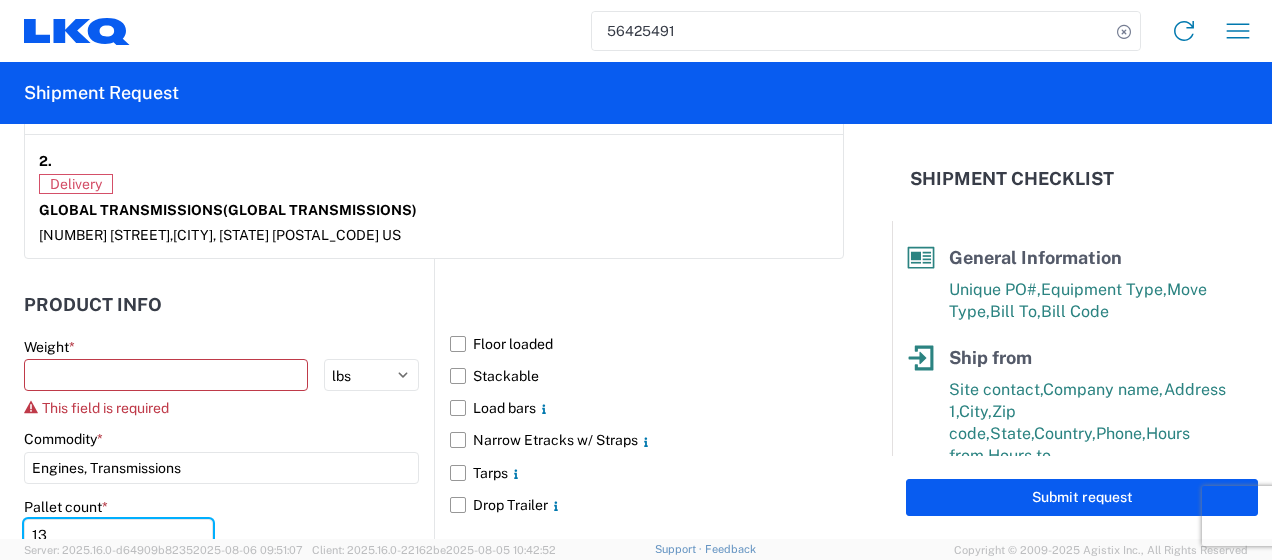 type on "13" 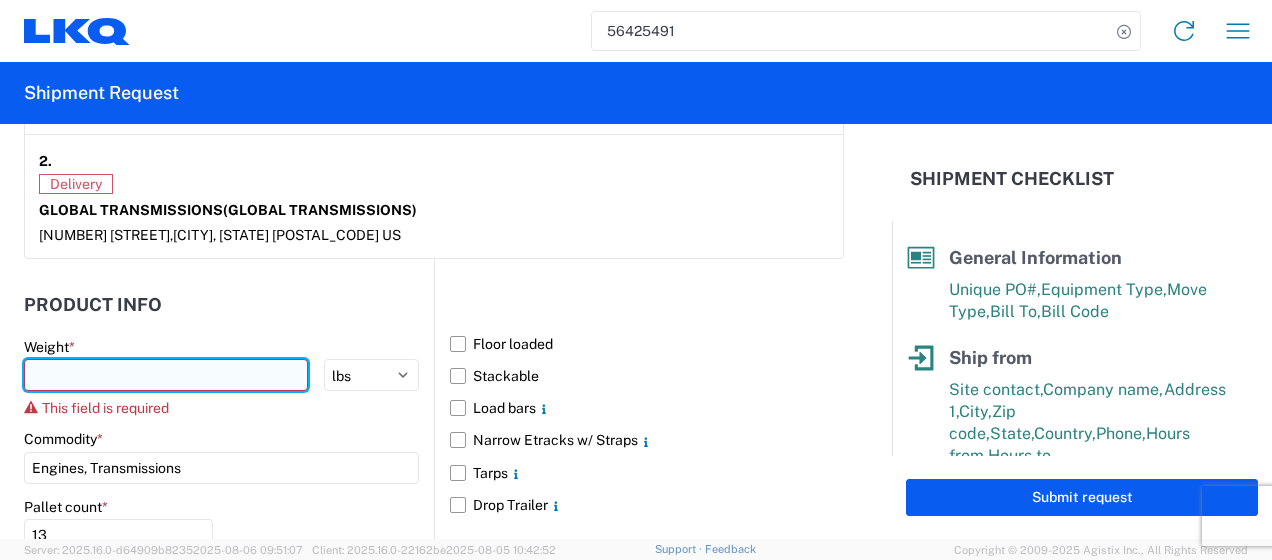 click 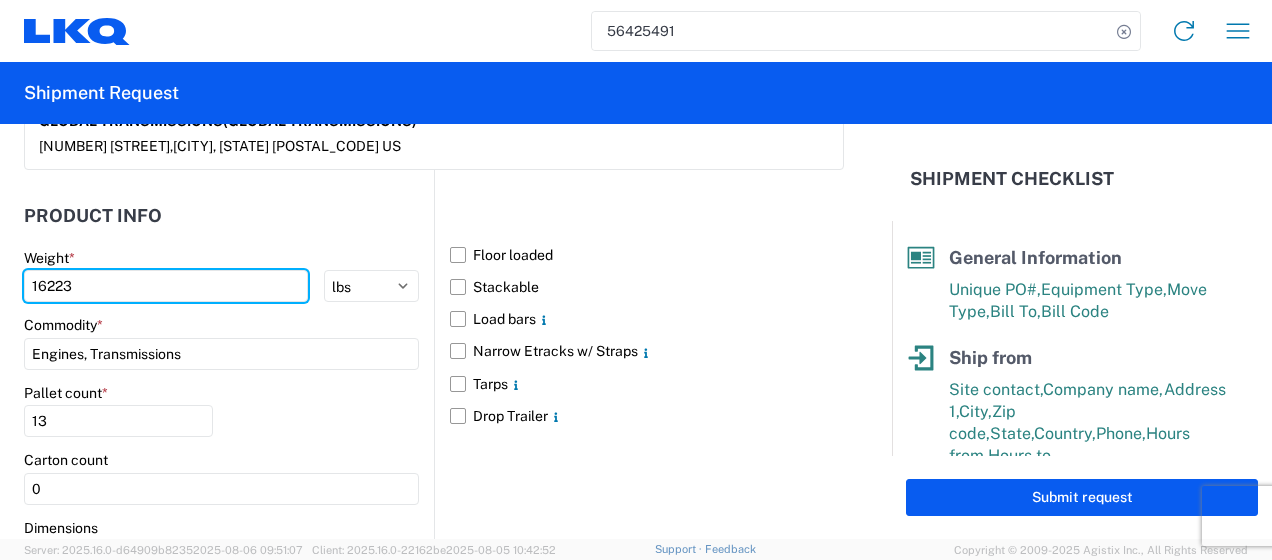 scroll, scrollTop: 1907, scrollLeft: 0, axis: vertical 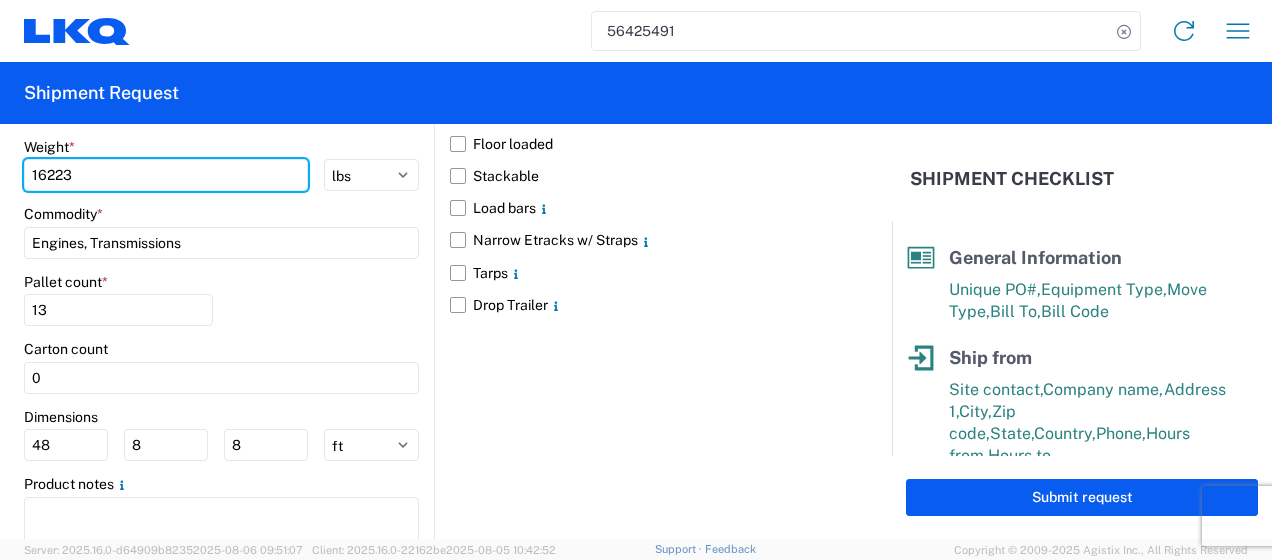 type on "[NUMBER]" 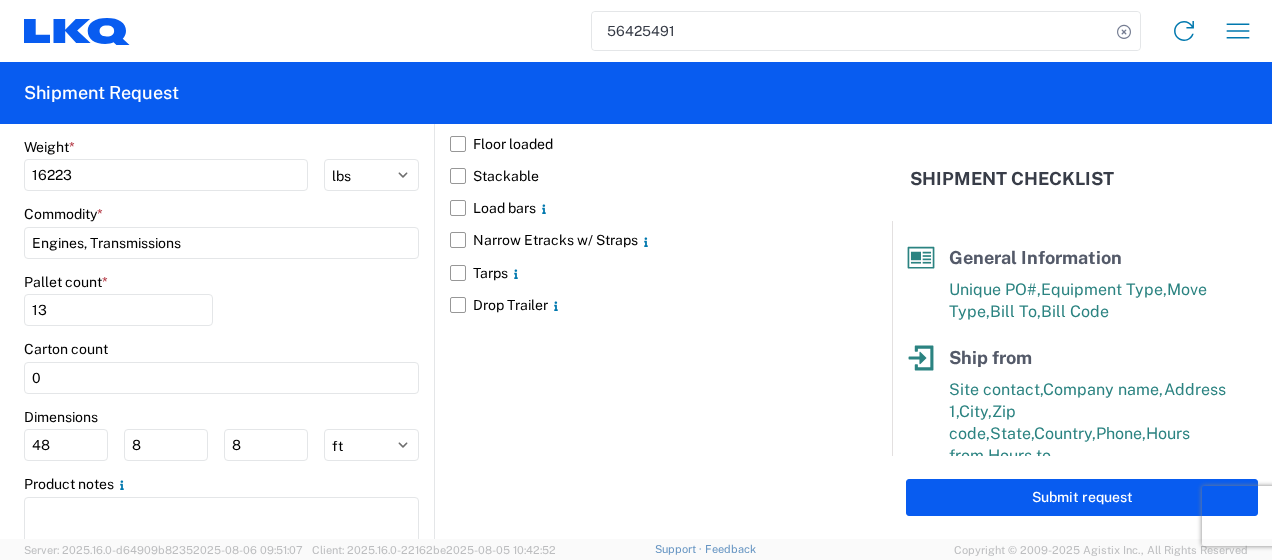 click on "General Information Template PO# Mix Cores #[NUMBER] Equipment Type * Select 53’ Dry Van Flatbed Dropdeck (van) Lowboy (flatbed) Rail Move Type * Select Full Partial TL Bill To * [NUMBER] - LKQ [CITY] Core [CITY] Bill Code * [NUMBER]-[NUMBER]-[NUMBER]-[NUMBER] - [NUMBER] Freight Out Ship from [NUMBER] Location [NUMBER] - LKQ [CITY] Core [CITY] Site contact * STAR Company * LKQ Corporation Address 1 * [NUMBER] [STREET] Address 2 City * [CITY] Zip * [POSTAL_CODE] State * Select Alabama Alaska Arizona Arkansas Armed Forces Americas Armed Forces Europe Armed Forces Pacific California Colorado Connecticut Delaware District of Columbia Florida Georgia Hawaii Idaho Illinois Indiana Iowa Kansas Kentucky Louisiana Maine Maryland Massachusetts Michigan Minnesota Mississippi Missouri Montana Nebraska Nevada New Hampshire New Jersey New Mexico New York North Carolina North Dakota Ohio Oklahoma Oregon Palau Pennsylvania Puerto Rico Rhode Island South Carolina South Dakota Tennessee Texas Utah Vermont Virginia Washington West Virginia *" 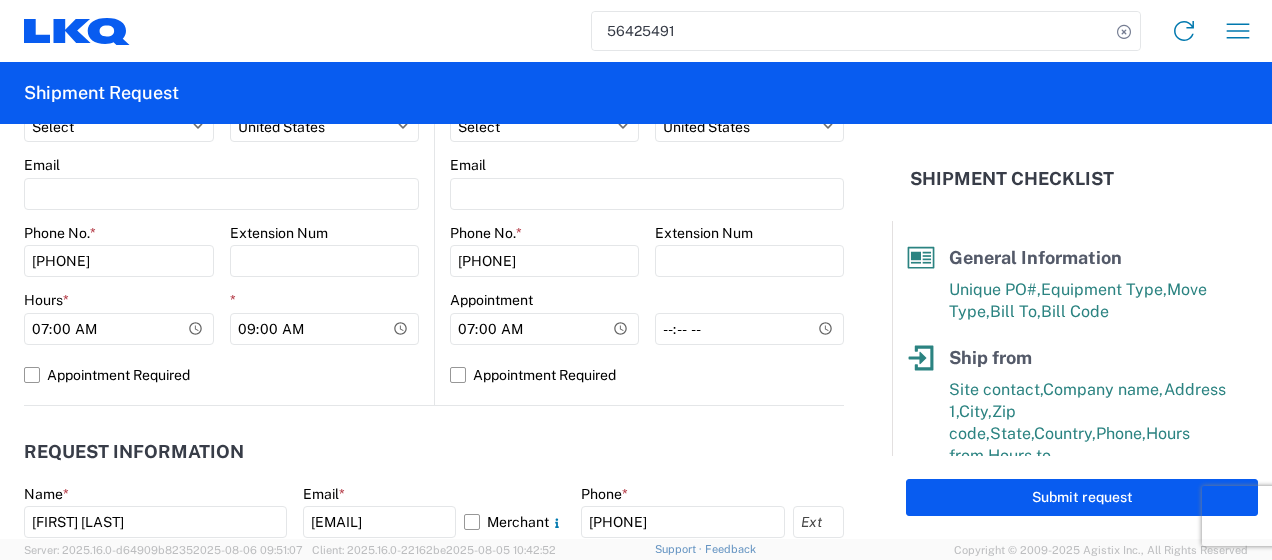 scroll, scrollTop: 807, scrollLeft: 0, axis: vertical 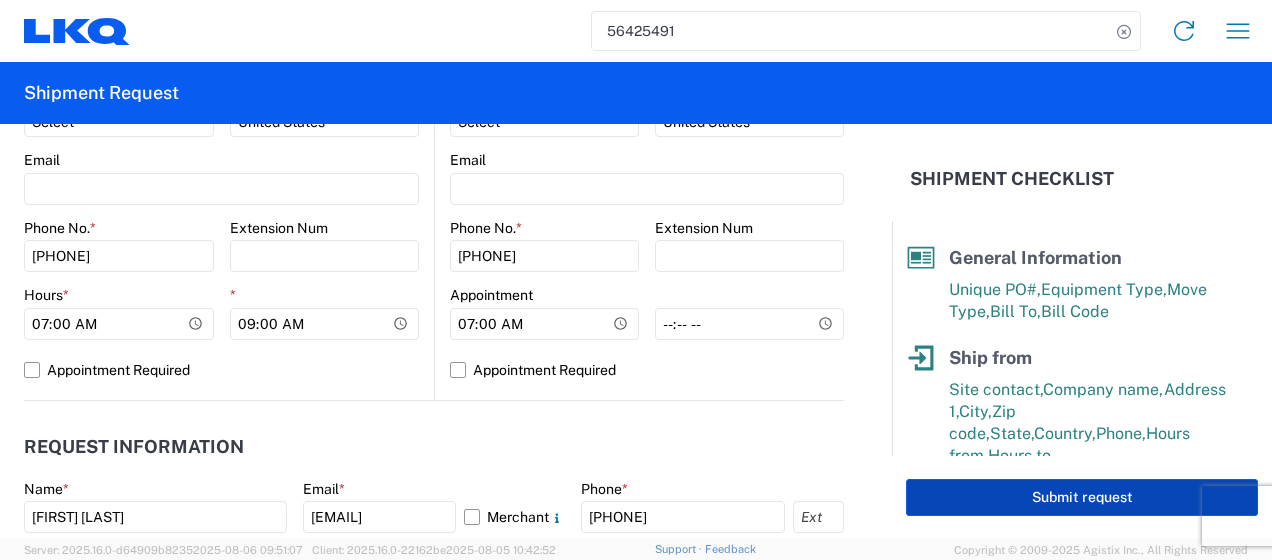 click on "Submit request" 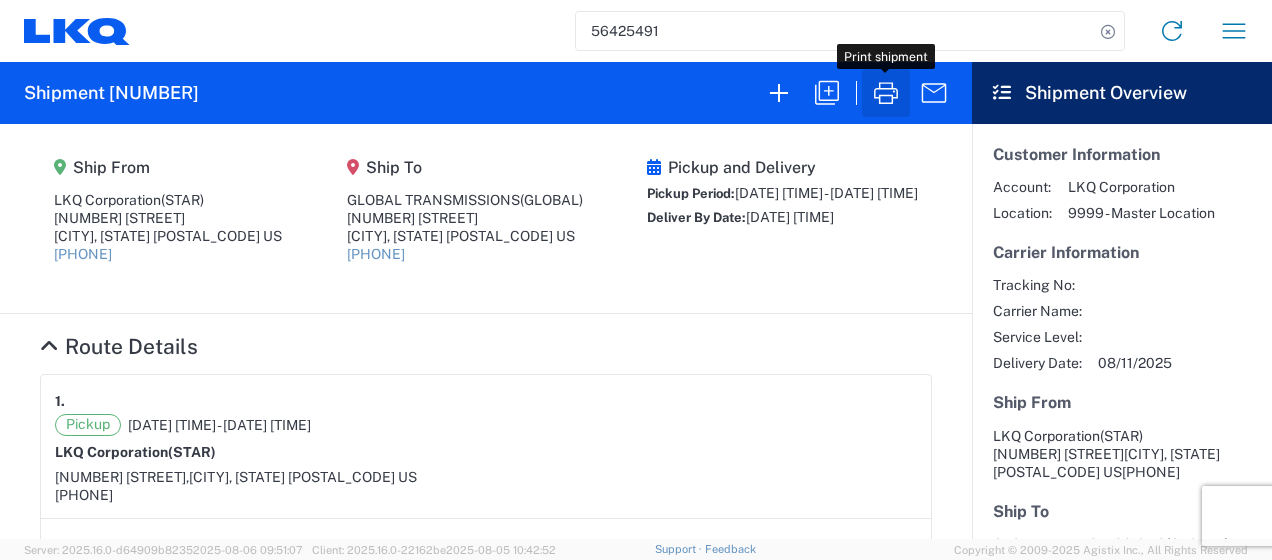 click 